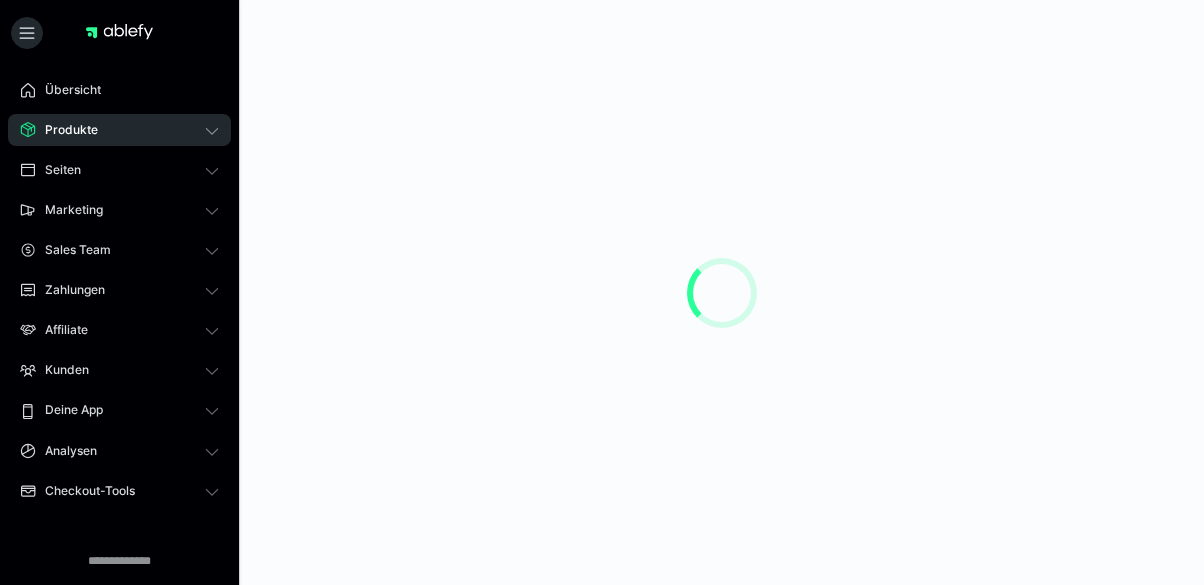 scroll, scrollTop: 0, scrollLeft: 0, axis: both 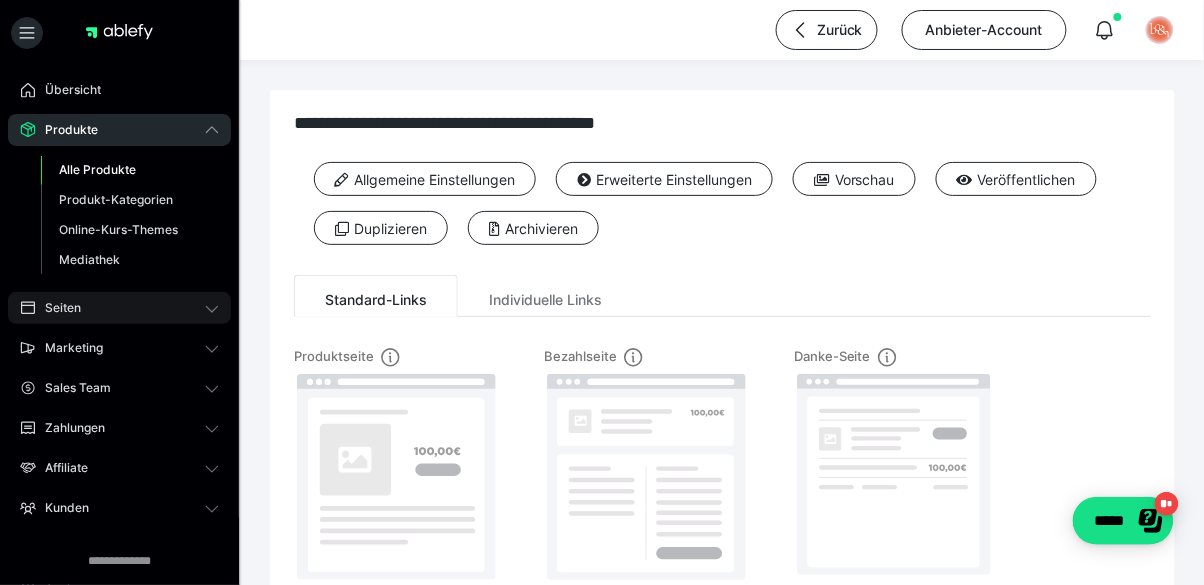 click on "Seiten" at bounding box center [119, 308] 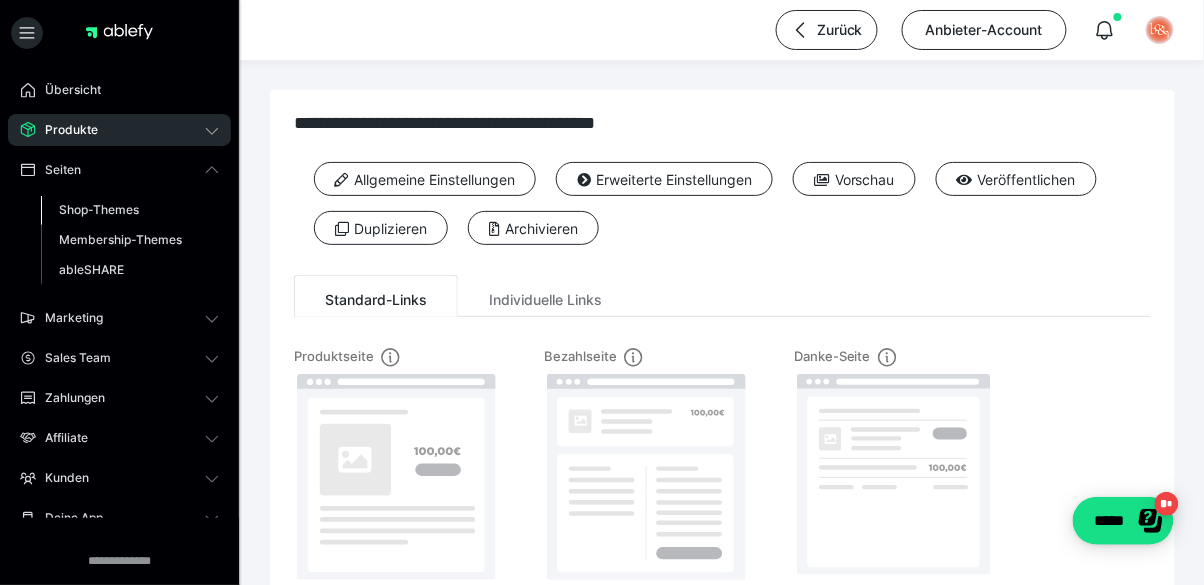 click on "Shop-Themes" at bounding box center (99, 209) 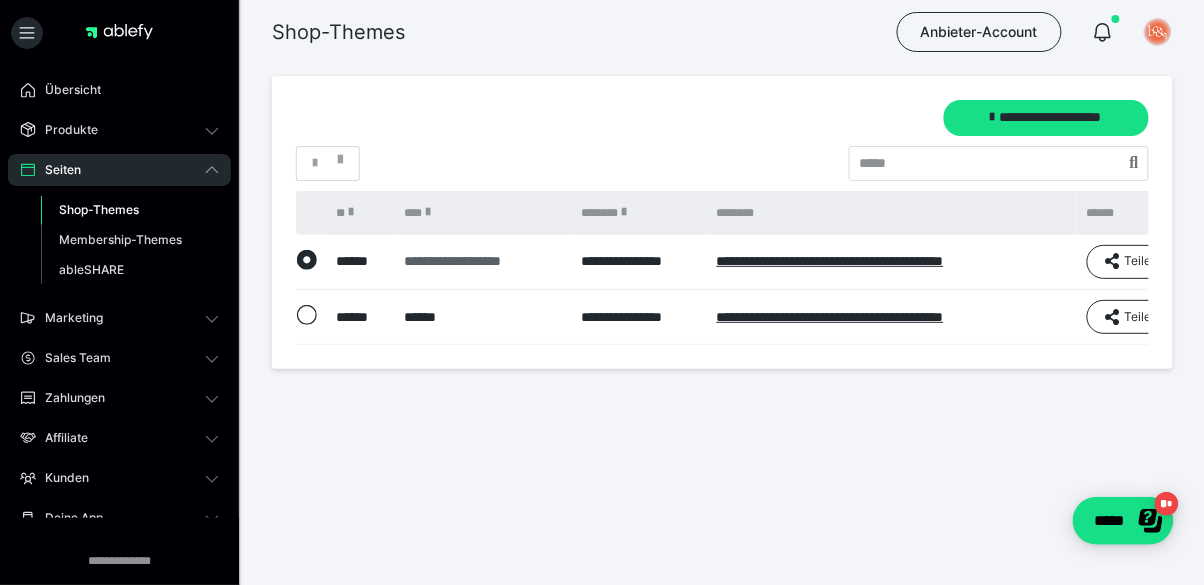 click on "**********" at bounding box center (483, 261) 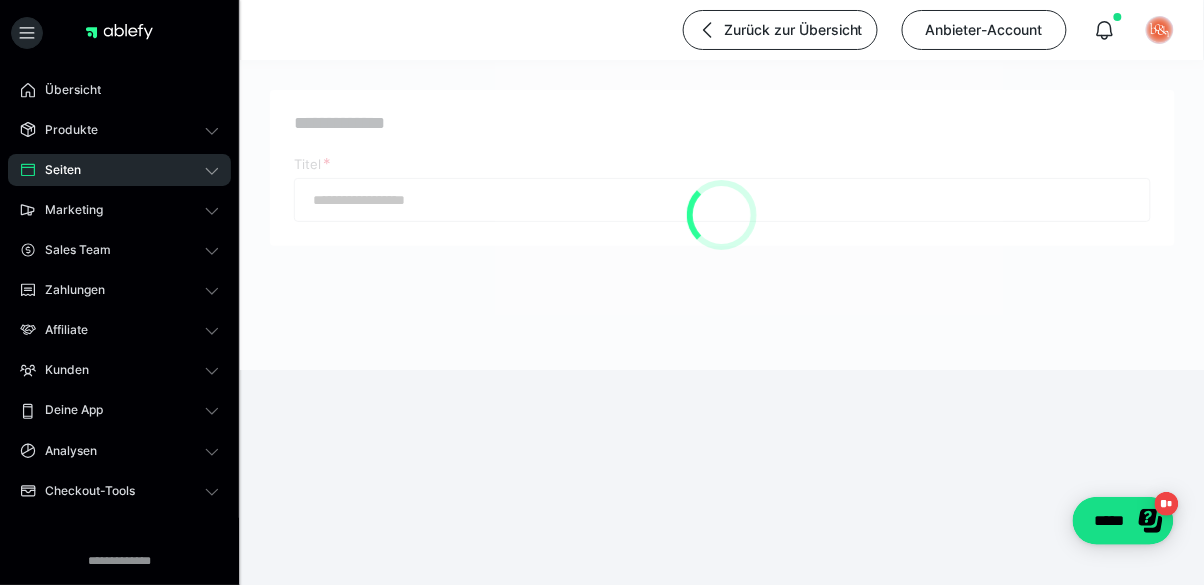 type on "**********" 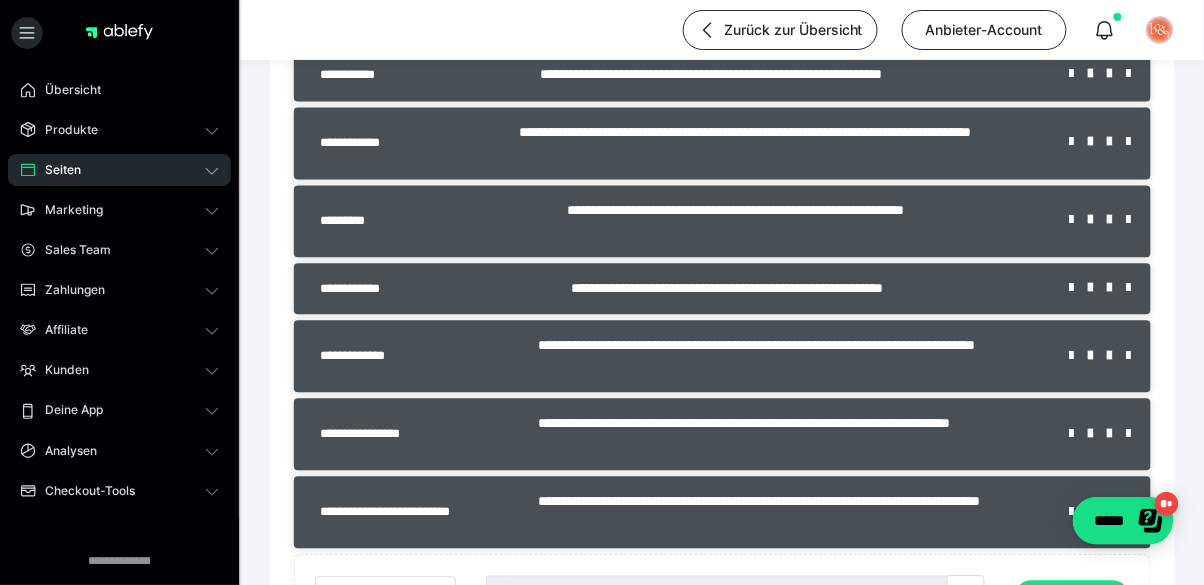 scroll, scrollTop: 912, scrollLeft: 0, axis: vertical 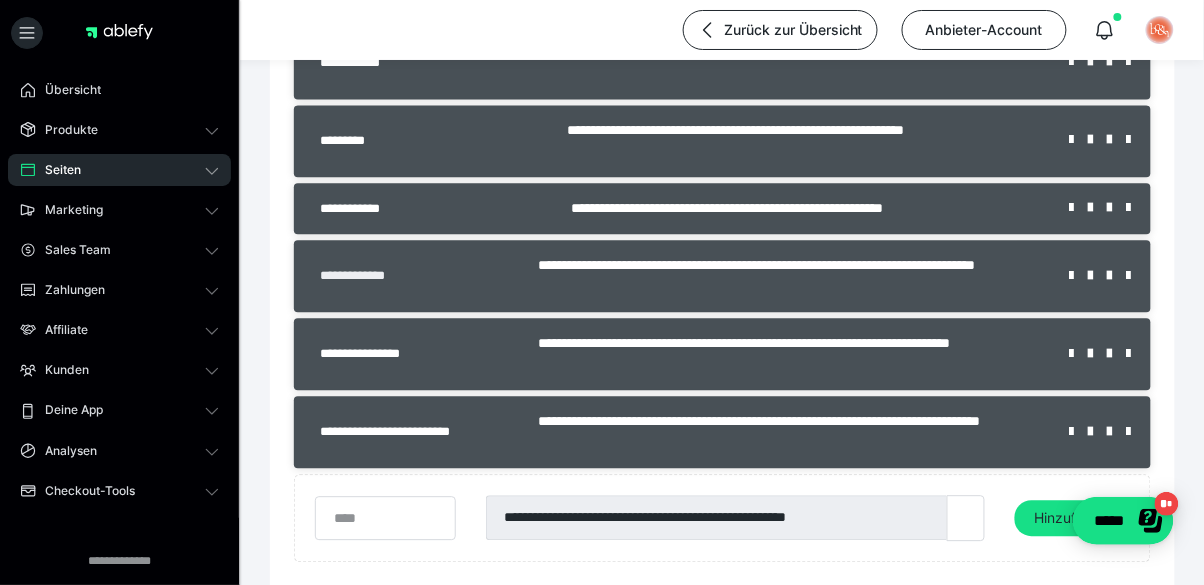 click on "**********" at bounding box center [366, 276] 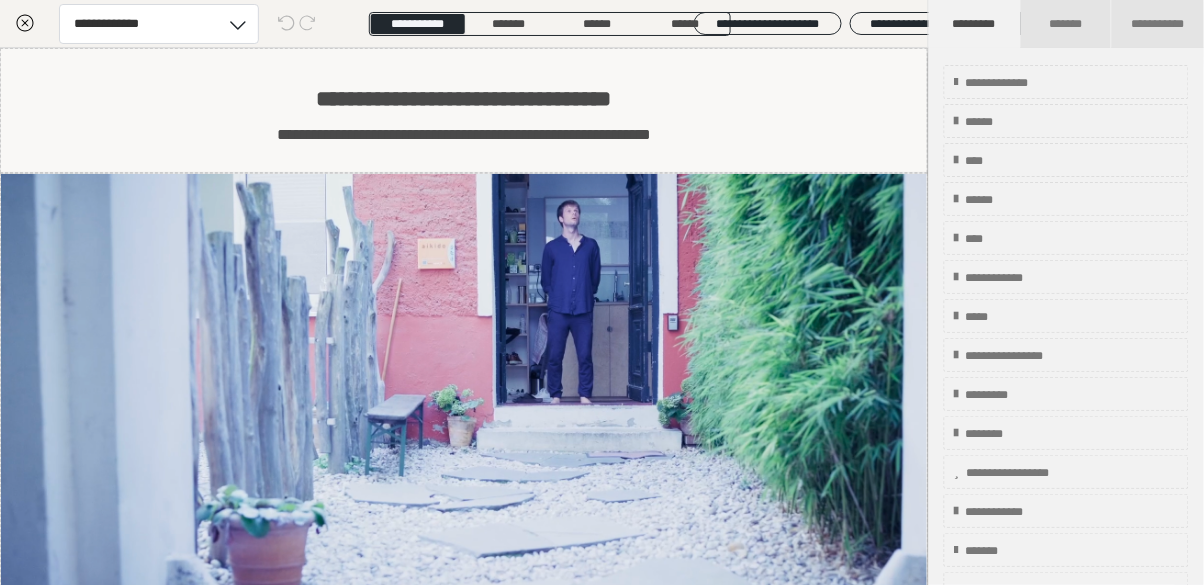 scroll, scrollTop: 631, scrollLeft: 0, axis: vertical 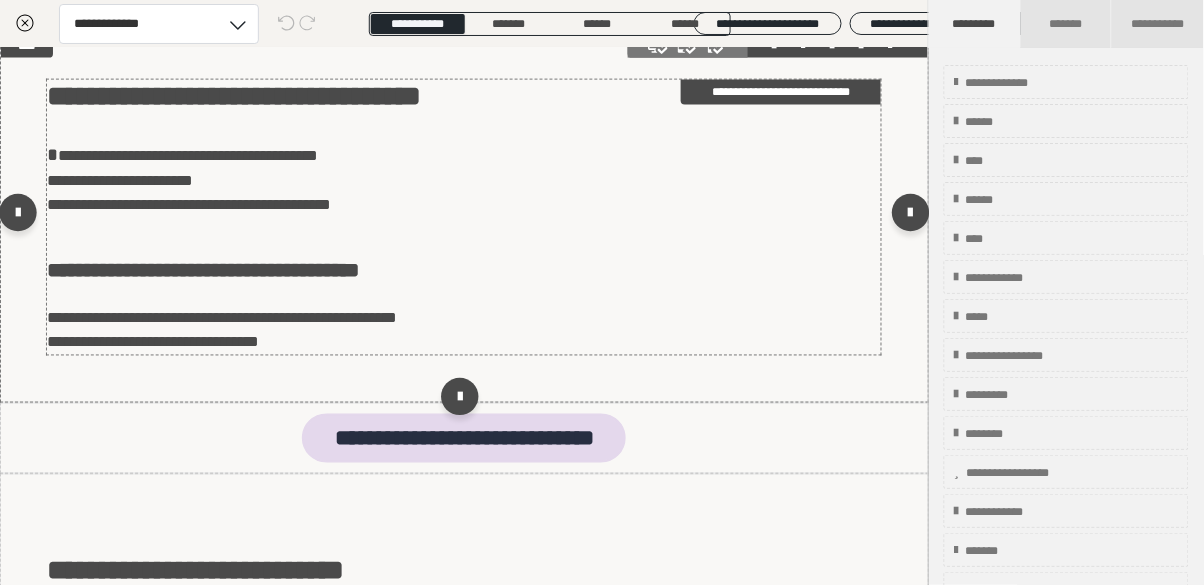 click on "**********" at bounding box center (464, 218) 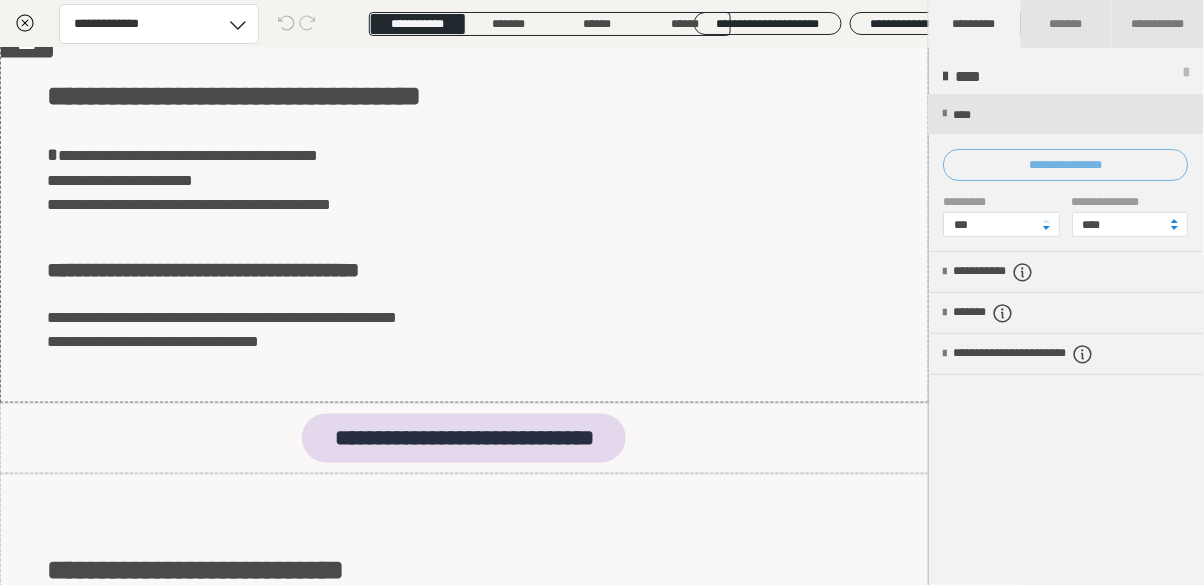 click on "**********" at bounding box center [1066, 165] 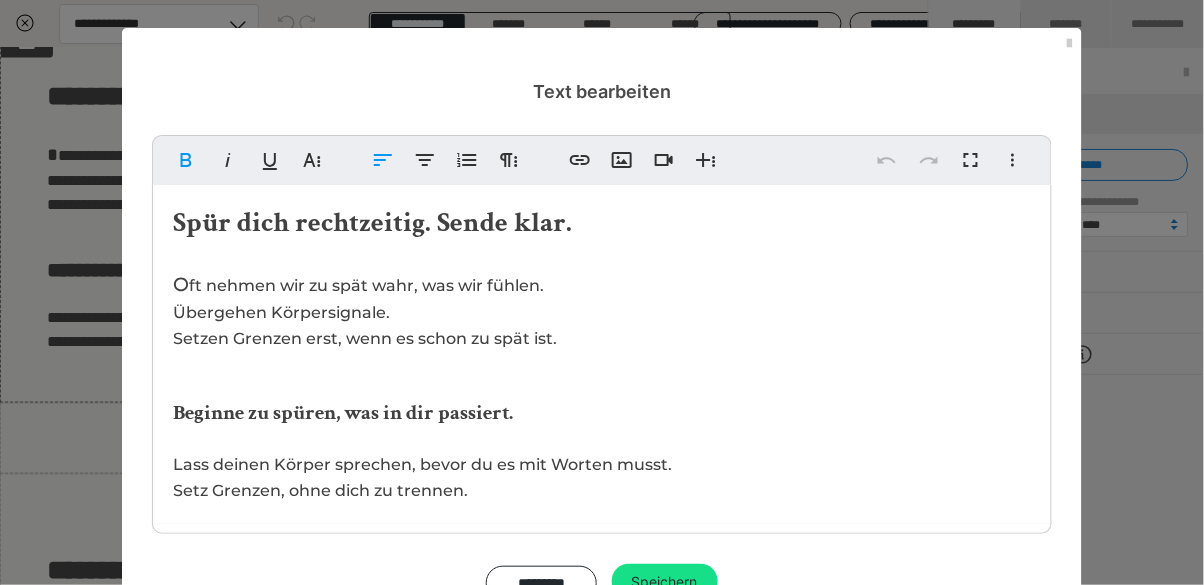 drag, startPoint x: 175, startPoint y: 215, endPoint x: 224, endPoint y: 223, distance: 49.648766 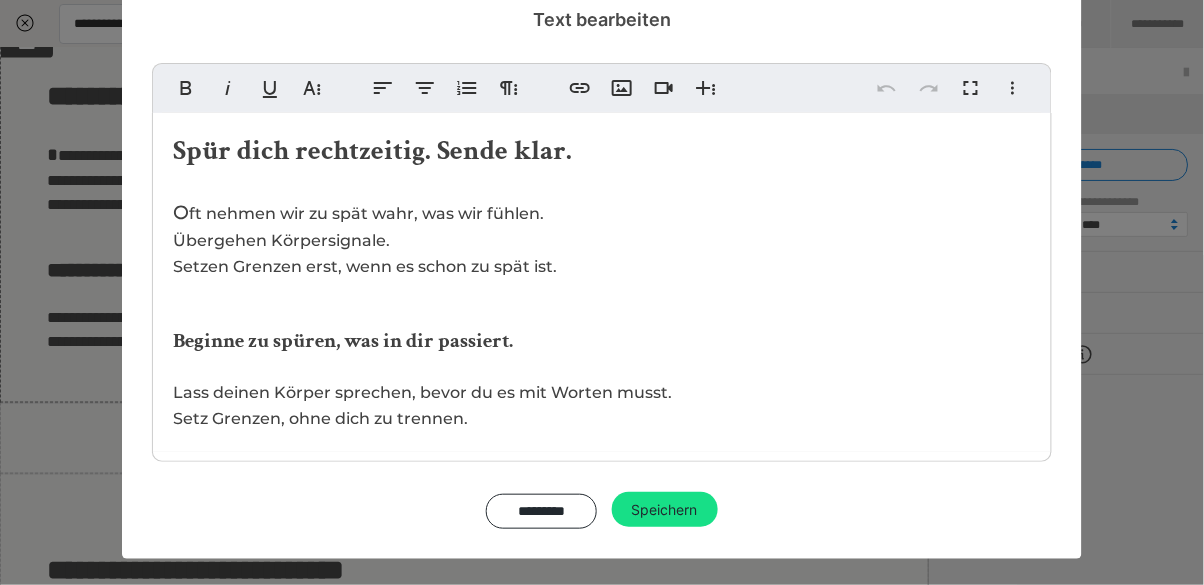 click on "Spür dich rechtzeitig. Sende klar. O ft nehmen wir zu spät wahr, was wir fühlen. Übergehen Körpersignale. Setzen Grenzen erst, wenn es schon zu spät ist. Beginne zu spüren, was in dir passiert. Lass deinen Körper sprechen, bevor du es mit Worten musst. Setz Grenzen, ohne dich zu trennen." at bounding box center [602, 282] 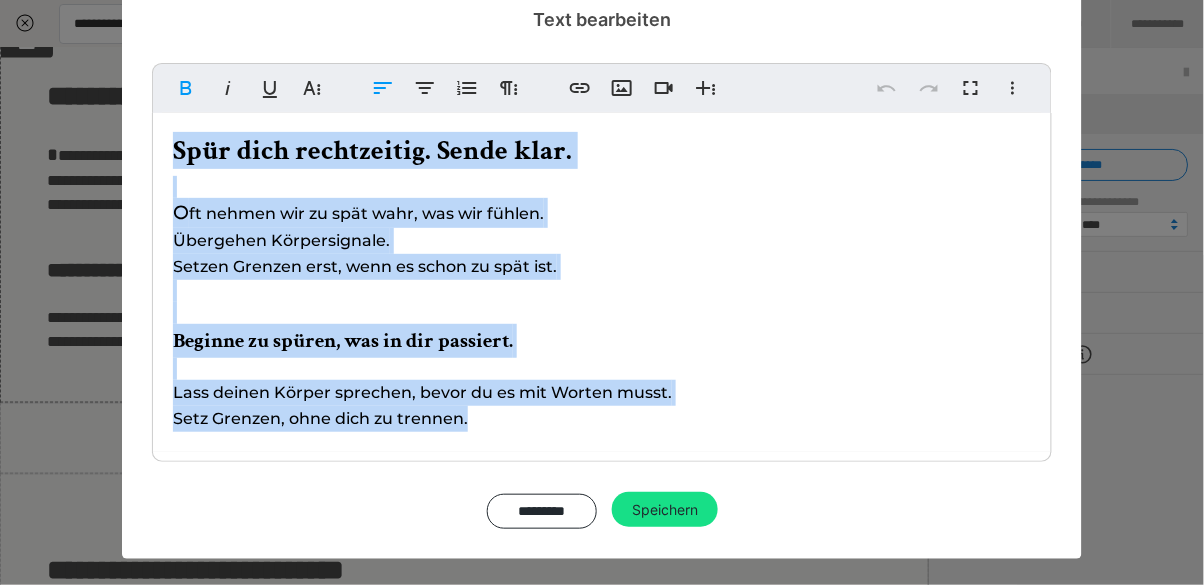 drag, startPoint x: 310, startPoint y: 218, endPoint x: 560, endPoint y: 414, distance: 317.6728 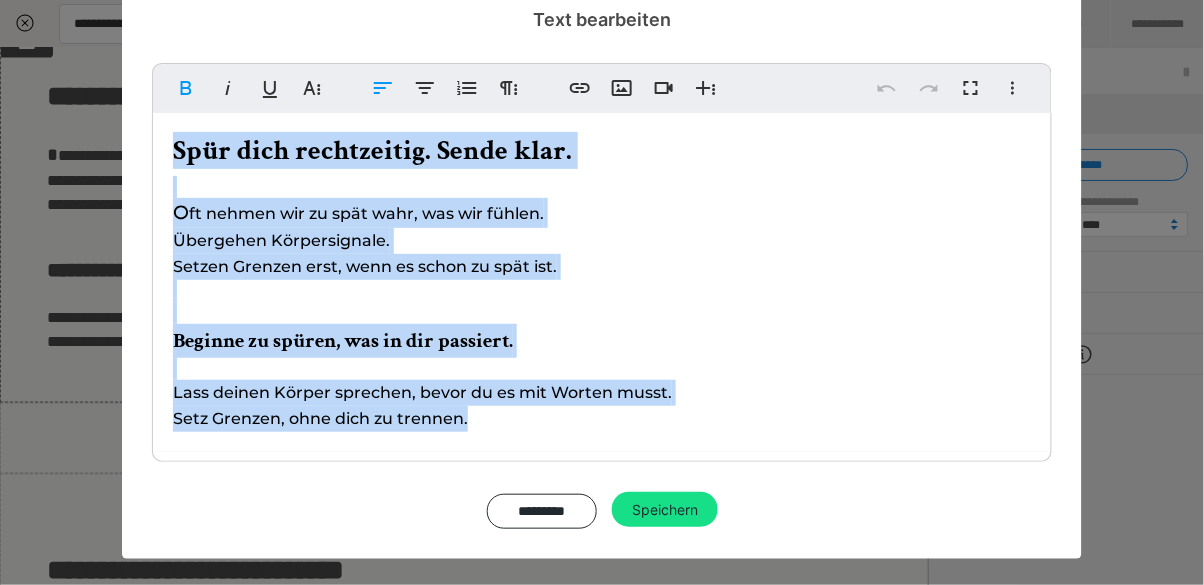 click on "Spür dich rechtzeitig. Sende klar. O ft nehmen wir zu spät wahr, was wir fühlen. Übergehen Körpersignale. Setzen Grenzen erst, wenn es schon zu spät ist. Beginne zu spüren, was in dir passiert. Lass deinen Körper sprechen, bevor du es mit Worten musst. Setz Grenzen, ohne dich zu trennen." at bounding box center [602, 282] 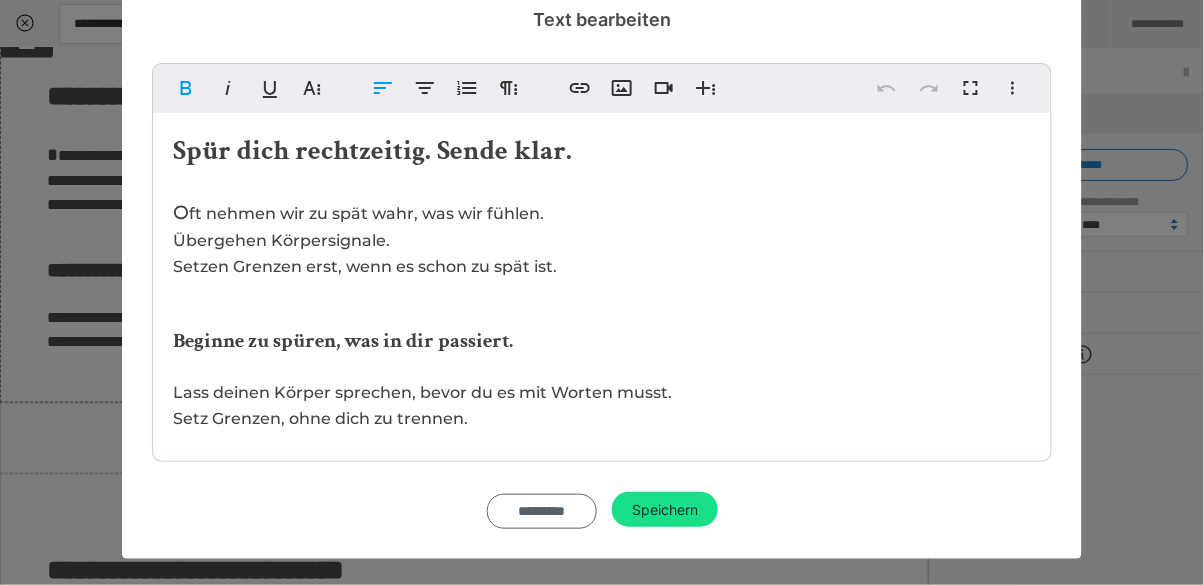 click on "*********" at bounding box center [542, 511] 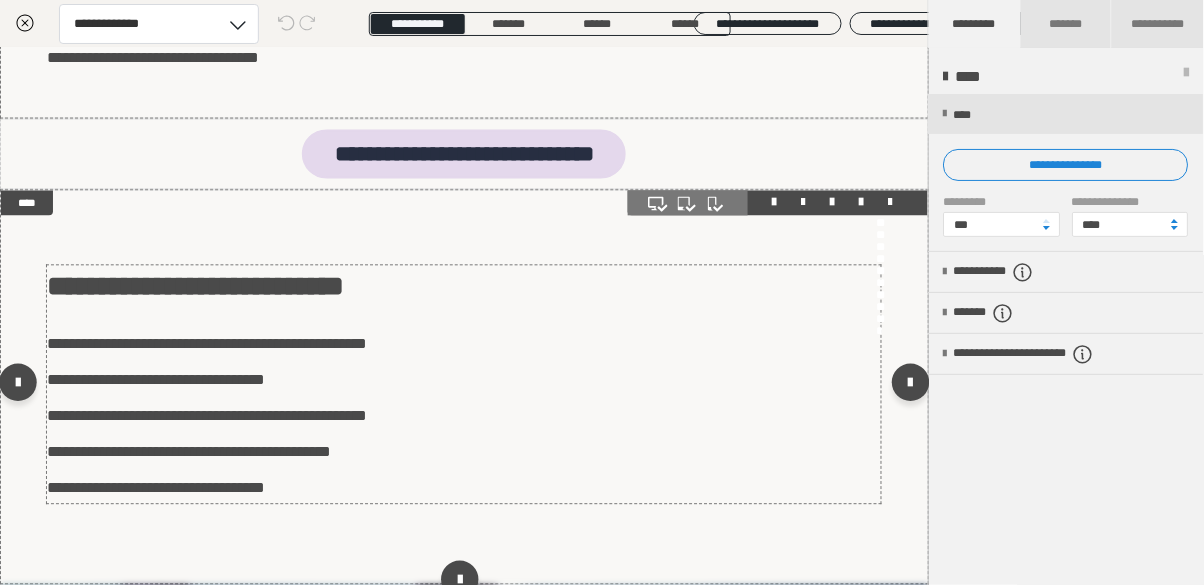 scroll, scrollTop: 951, scrollLeft: 0, axis: vertical 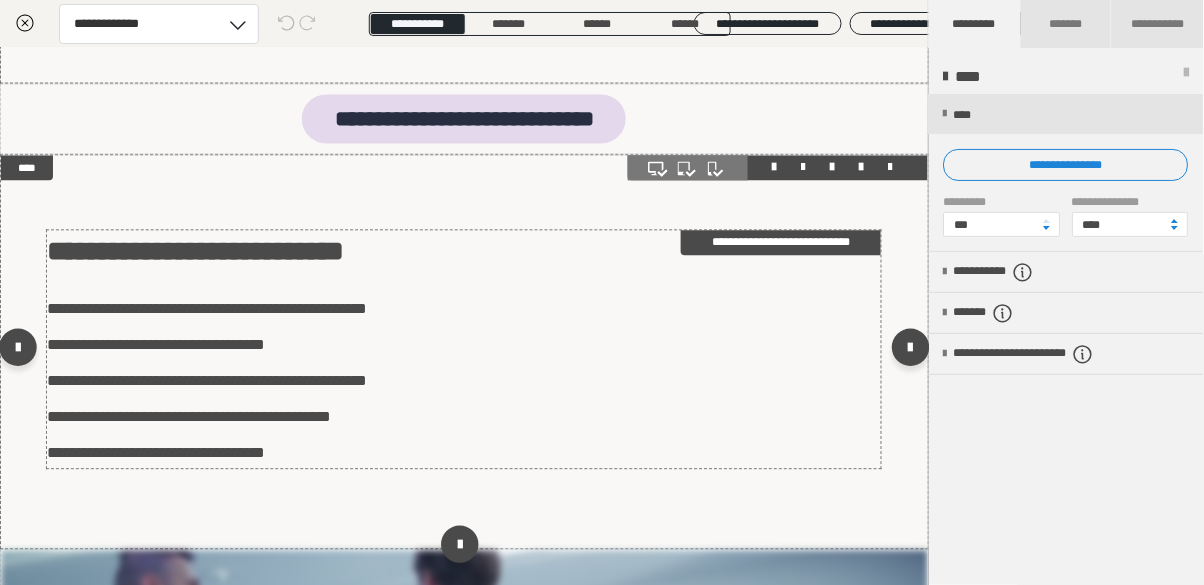 click on "**********" at bounding box center (207, 380) 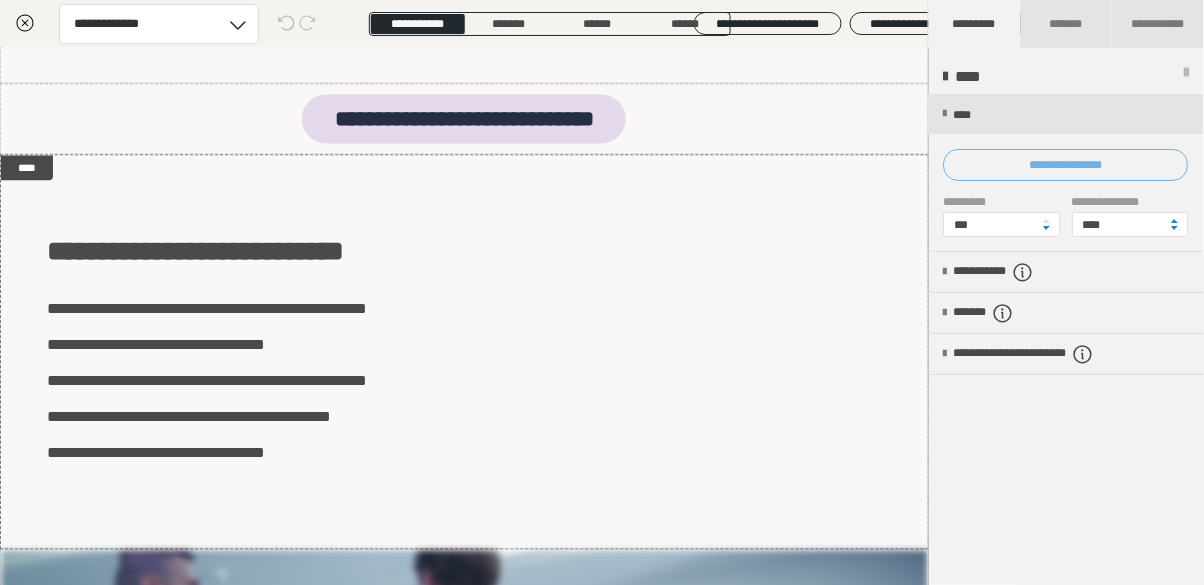 click on "**********" at bounding box center [1066, 165] 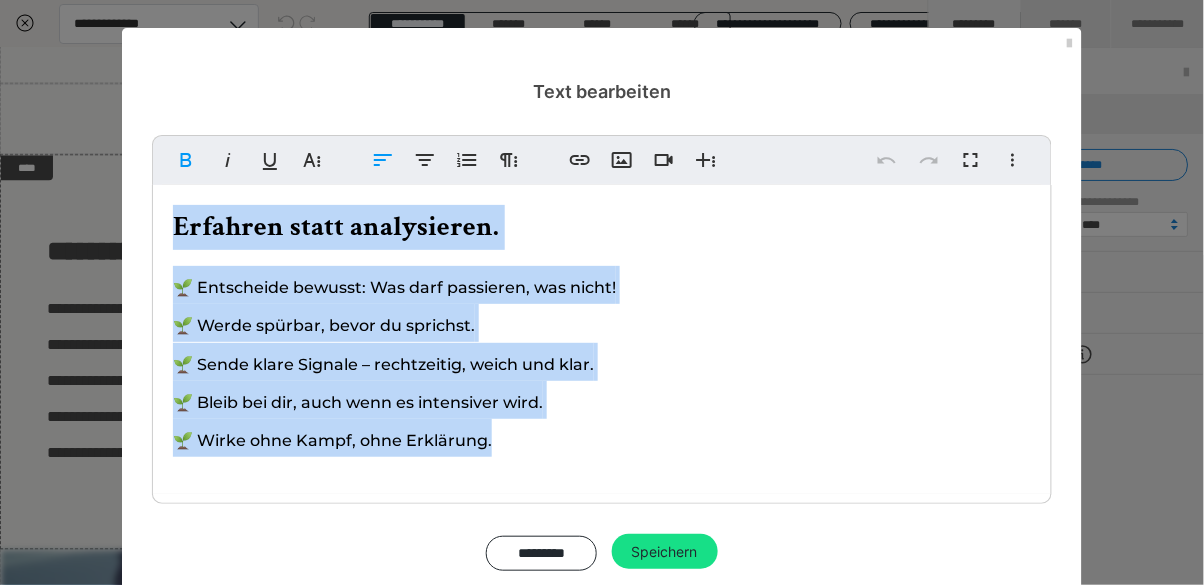 drag, startPoint x: 177, startPoint y: 228, endPoint x: 498, endPoint y: 458, distance: 394.89365 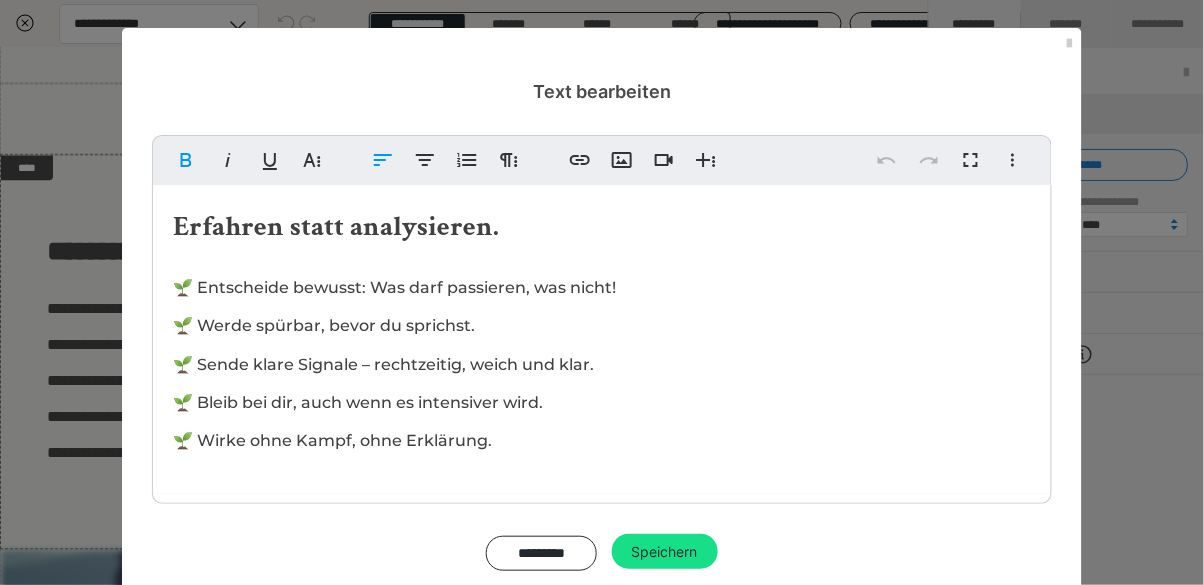scroll, scrollTop: 0, scrollLeft: 0, axis: both 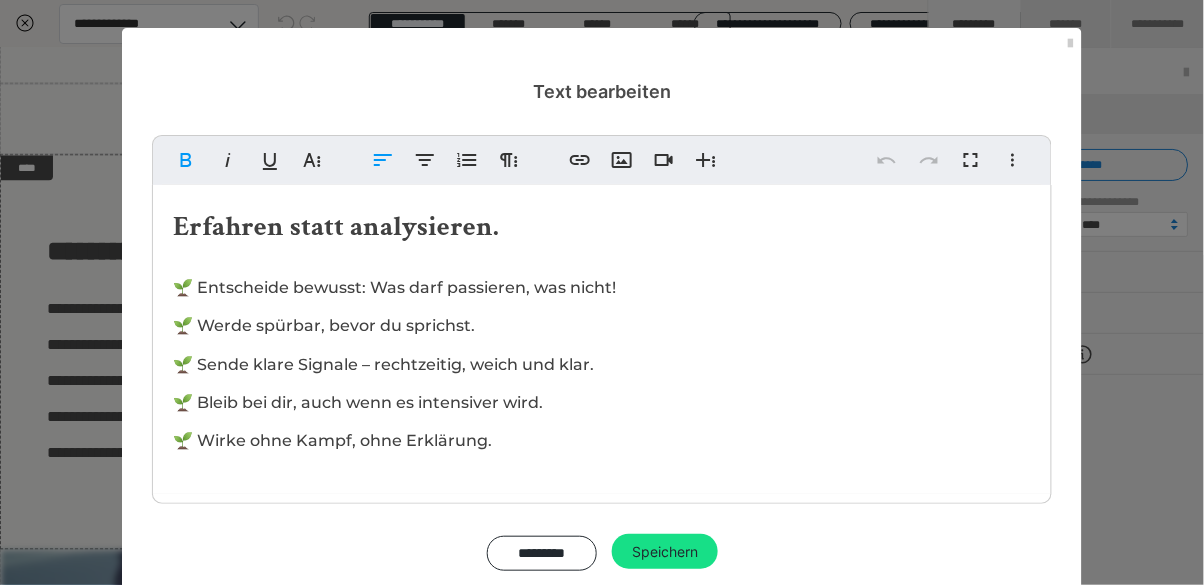 copy on "Erfahren statt analysieren. 🌱 Entscheide bewusst: Was darf passieren, was nicht! 🌱 Werde spürbar, bevor du sprichst. 🌱 Sende klare Signale – rechtzeitig, weich und klar. 🌱 Bleib bei dir, auch wenn es intensiver wird. 🌱 Wirke ohne Kampf, ohne Erklärung." 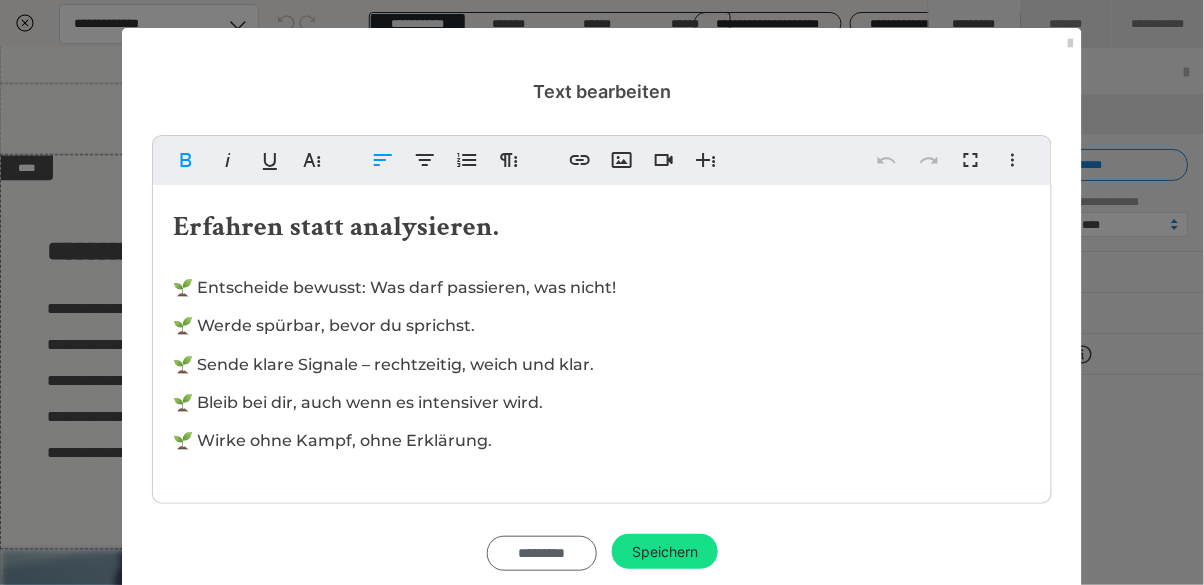 click on "*********" at bounding box center [542, 553] 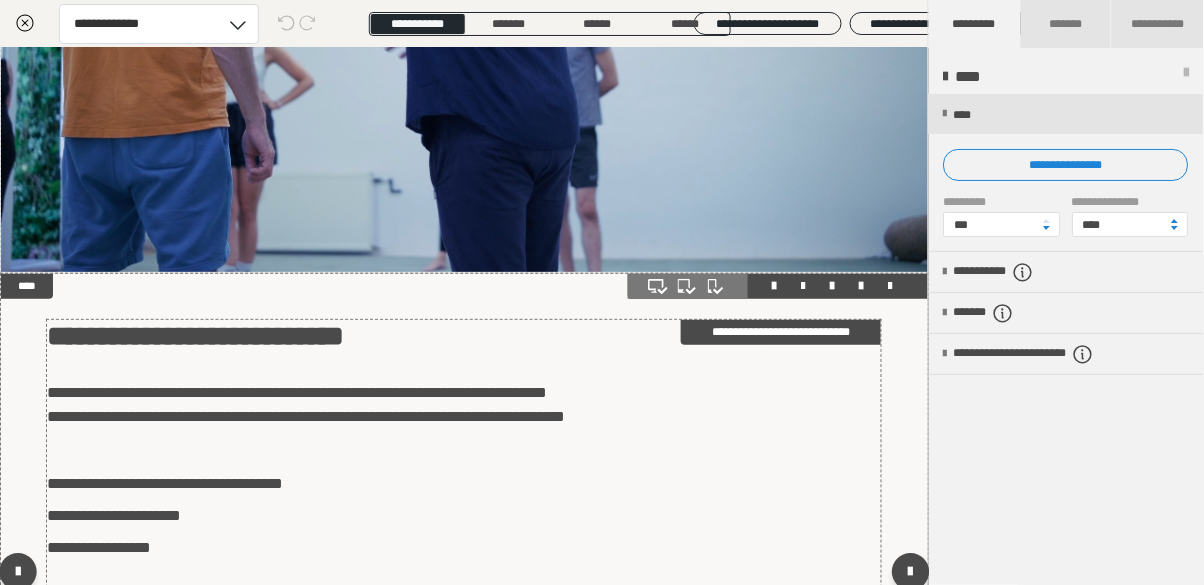 scroll, scrollTop: 1754, scrollLeft: 0, axis: vertical 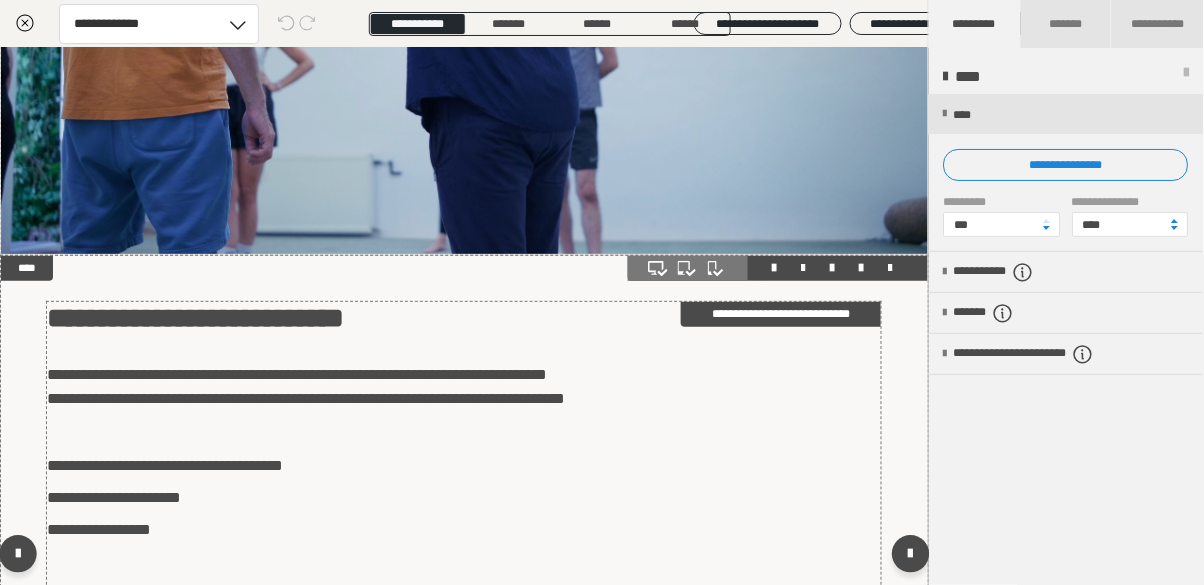 click on "**********" at bounding box center (306, 386) 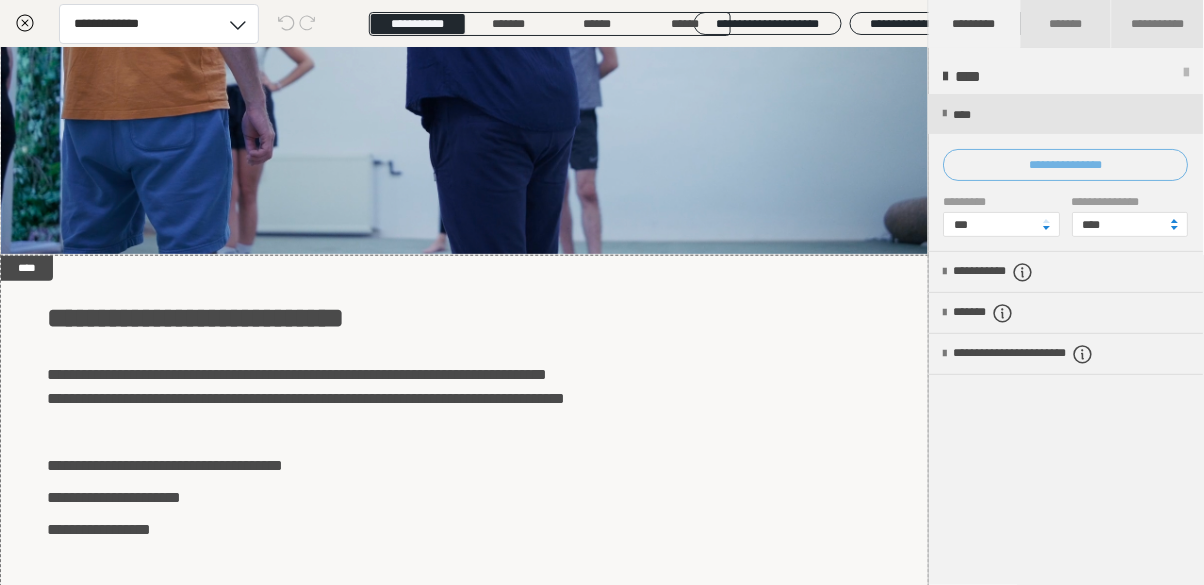 click on "**********" at bounding box center [1066, 165] 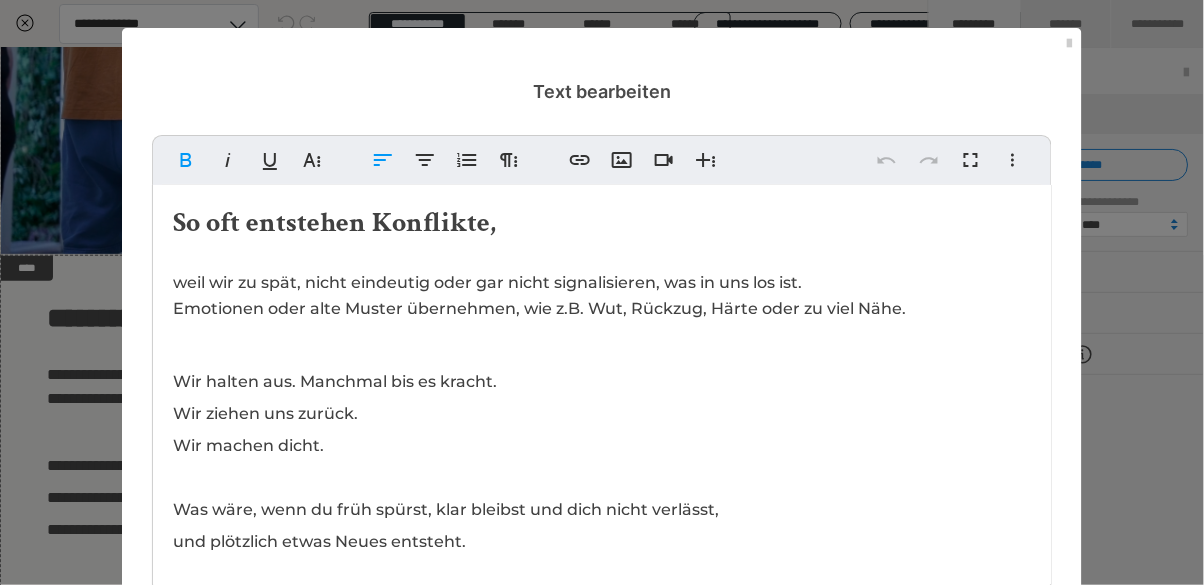 click on "So oft entstehen Konflikte," at bounding box center (602, 222) 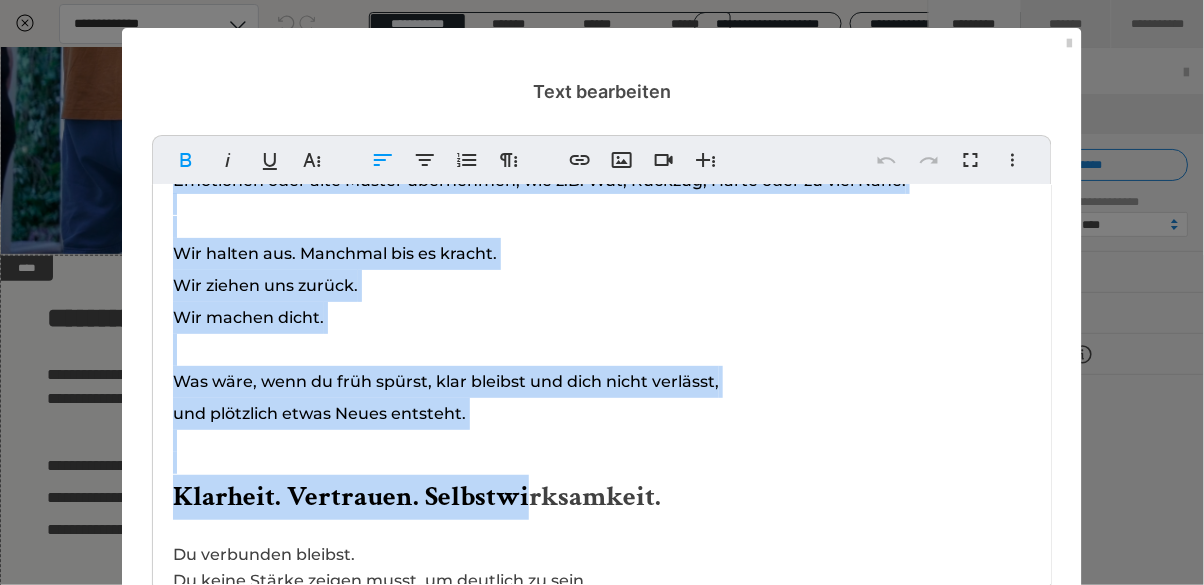scroll, scrollTop: 184, scrollLeft: 0, axis: vertical 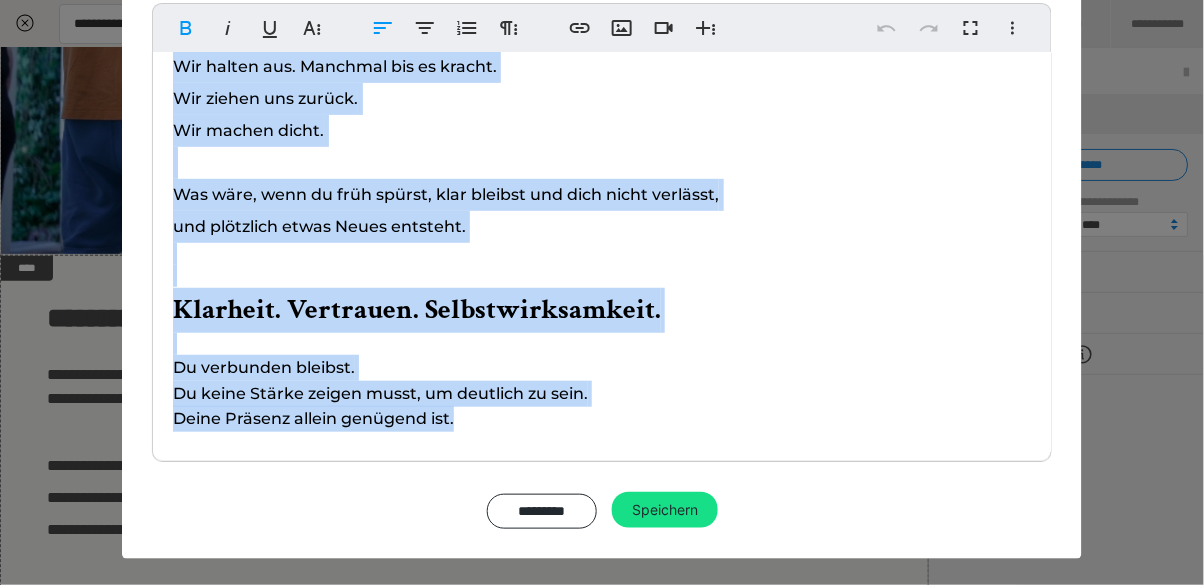 drag, startPoint x: 235, startPoint y: 222, endPoint x: 487, endPoint y: 427, distance: 324.85226 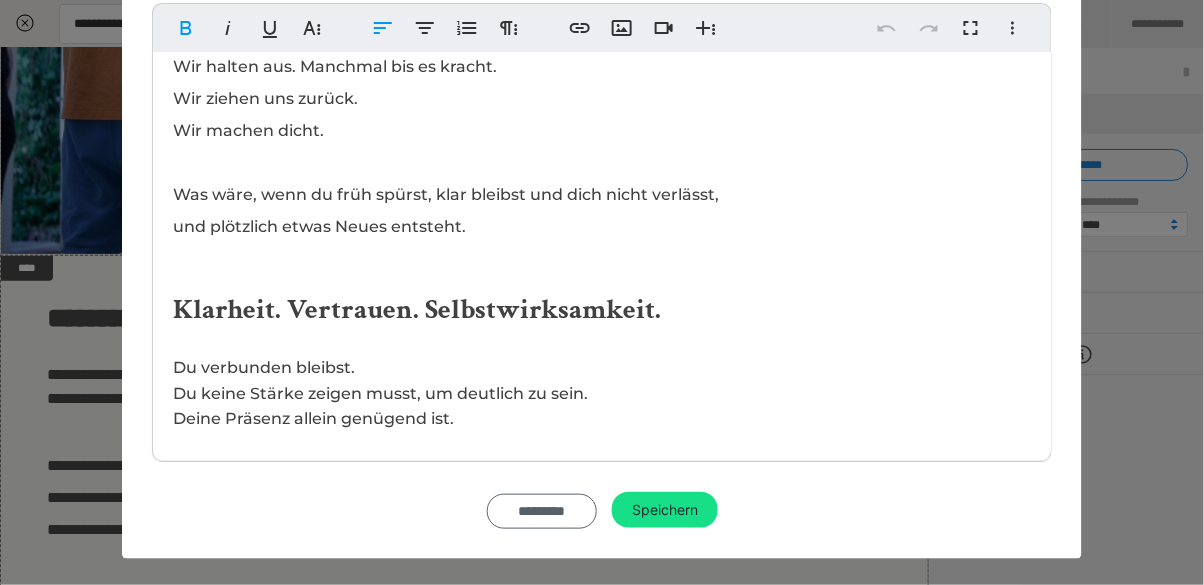 click on "*********" at bounding box center [542, 511] 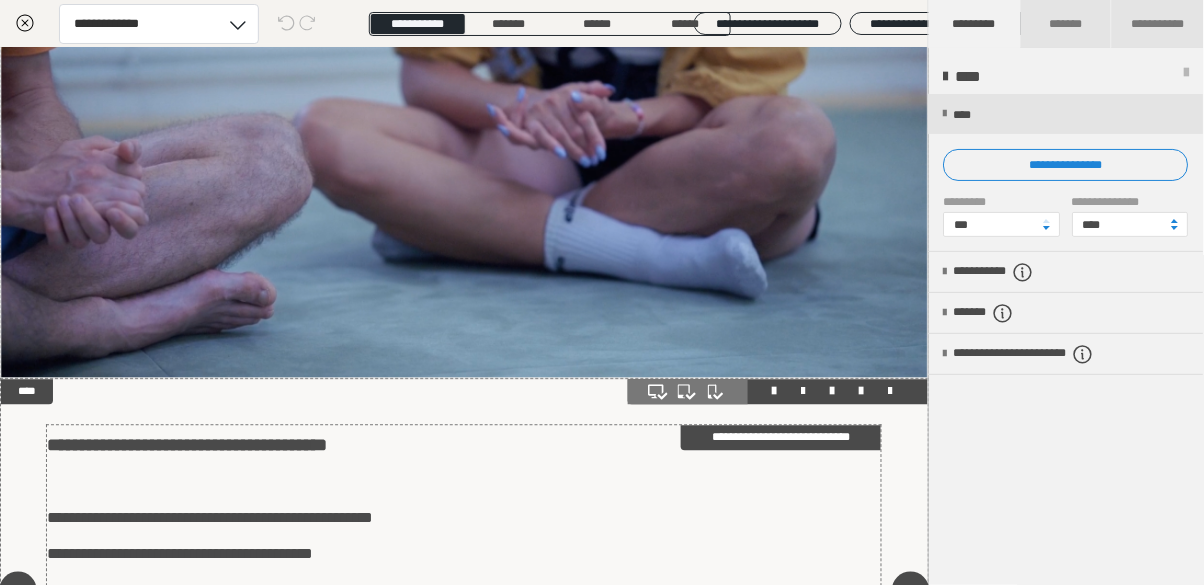scroll, scrollTop: 2954, scrollLeft: 0, axis: vertical 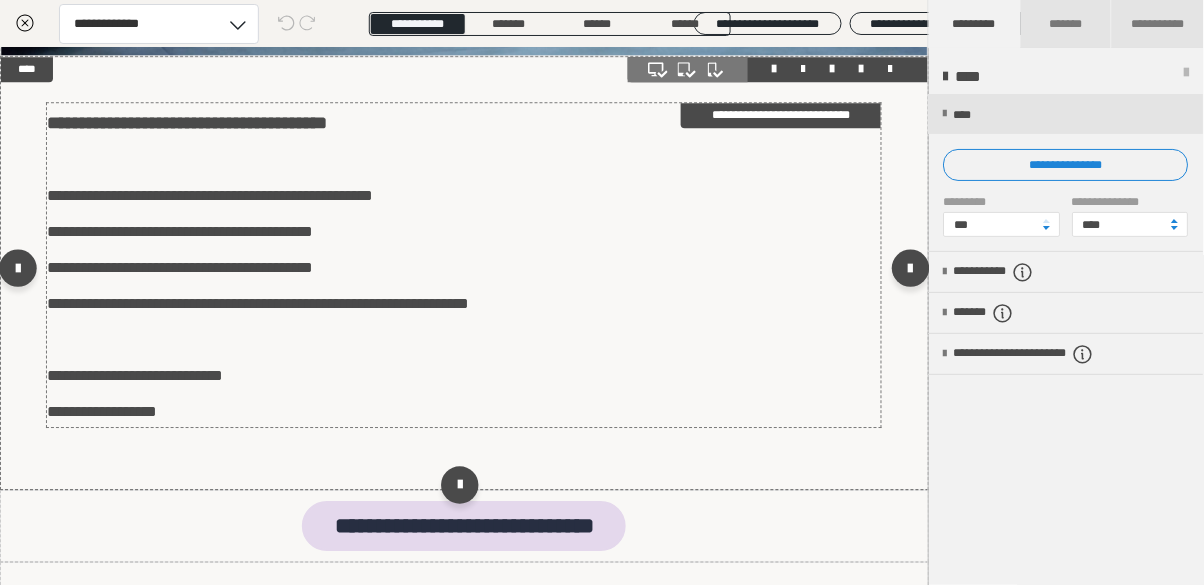 click on "**********" at bounding box center [464, 265] 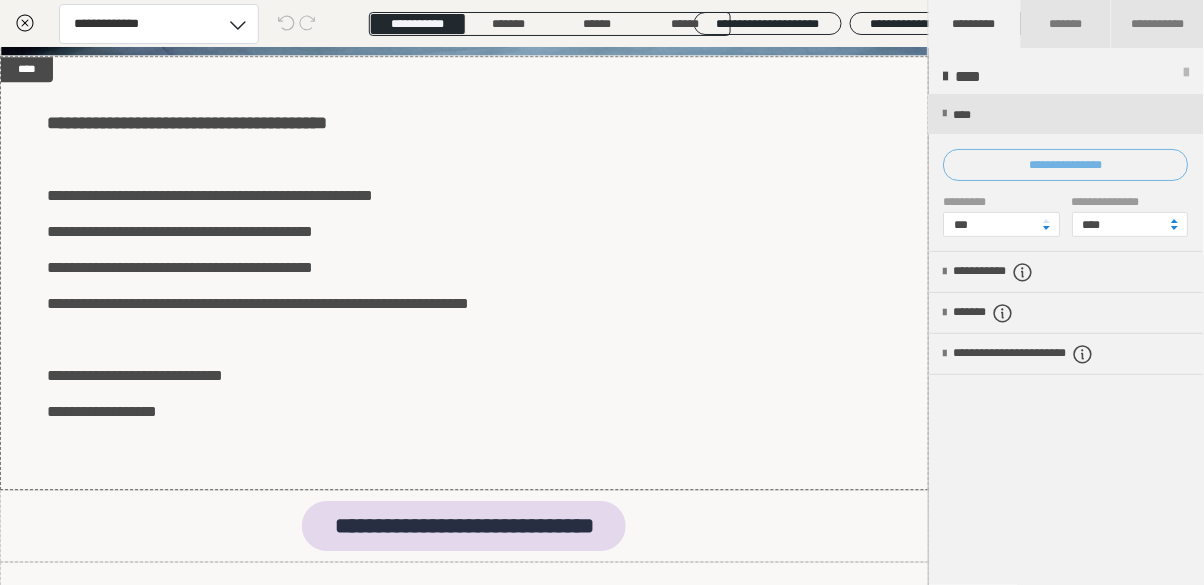 click on "**********" at bounding box center [1066, 165] 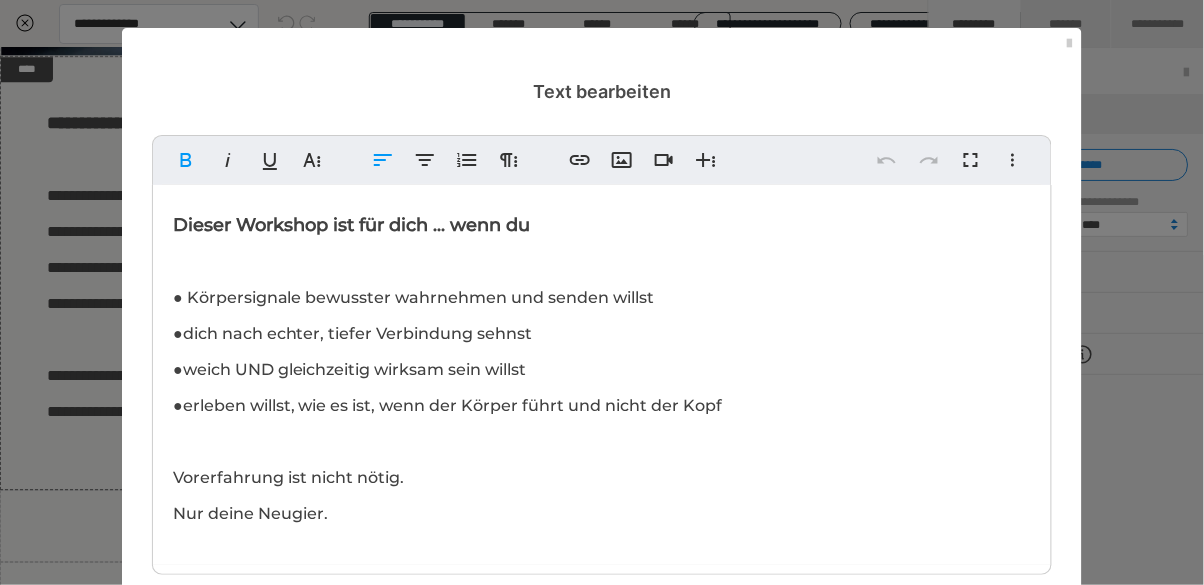drag, startPoint x: 174, startPoint y: 219, endPoint x: 212, endPoint y: 255, distance: 52.34501 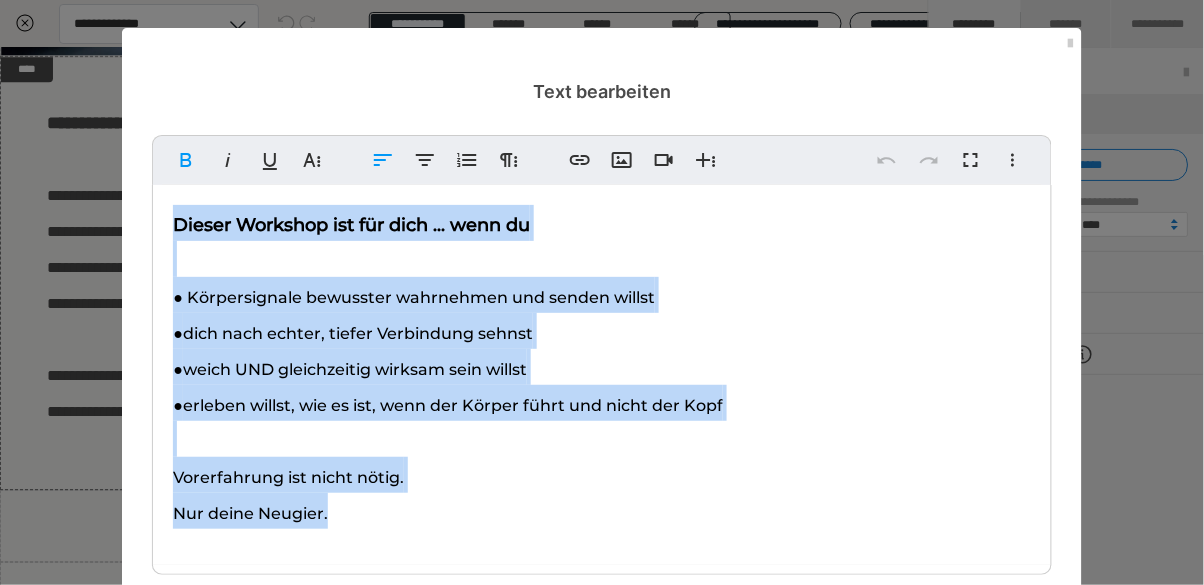 drag, startPoint x: 175, startPoint y: 226, endPoint x: 338, endPoint y: 514, distance: 330.9275 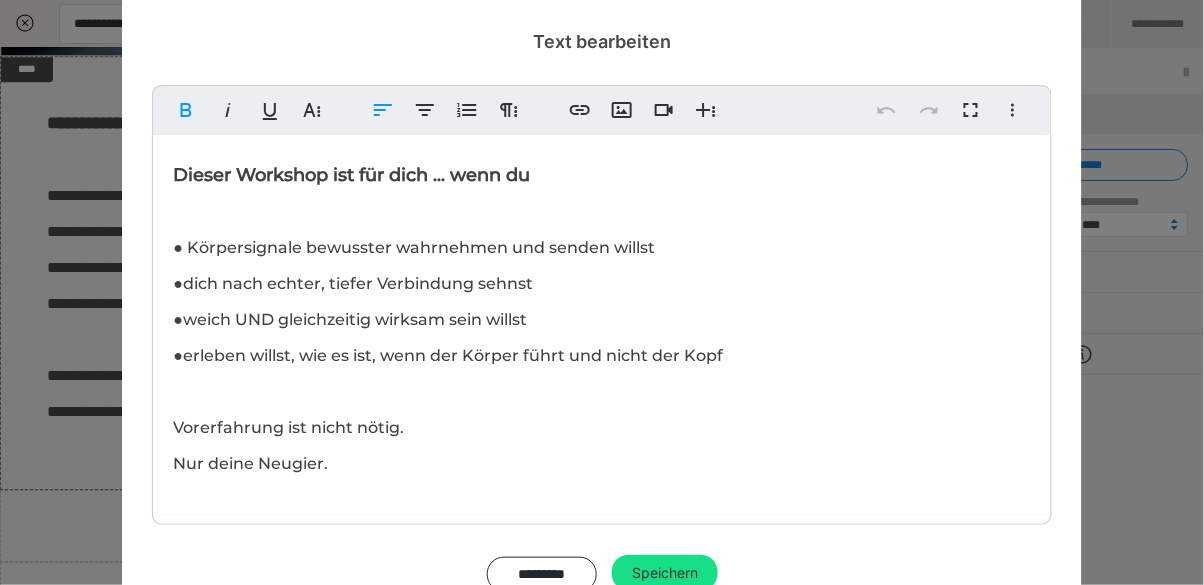 scroll, scrollTop: 113, scrollLeft: 0, axis: vertical 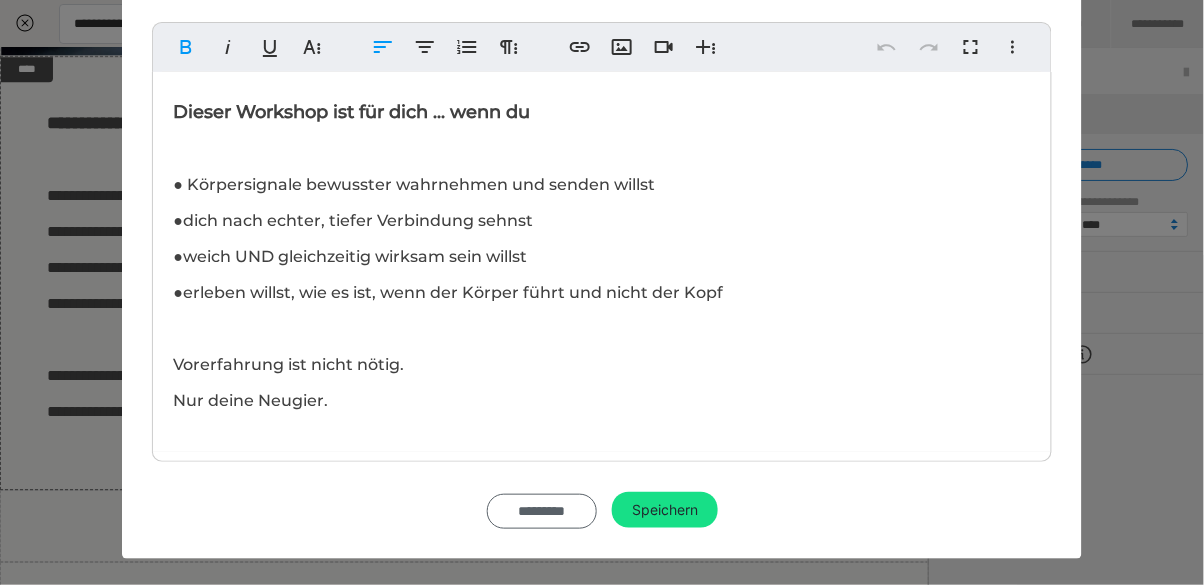 click on "*********" at bounding box center (542, 511) 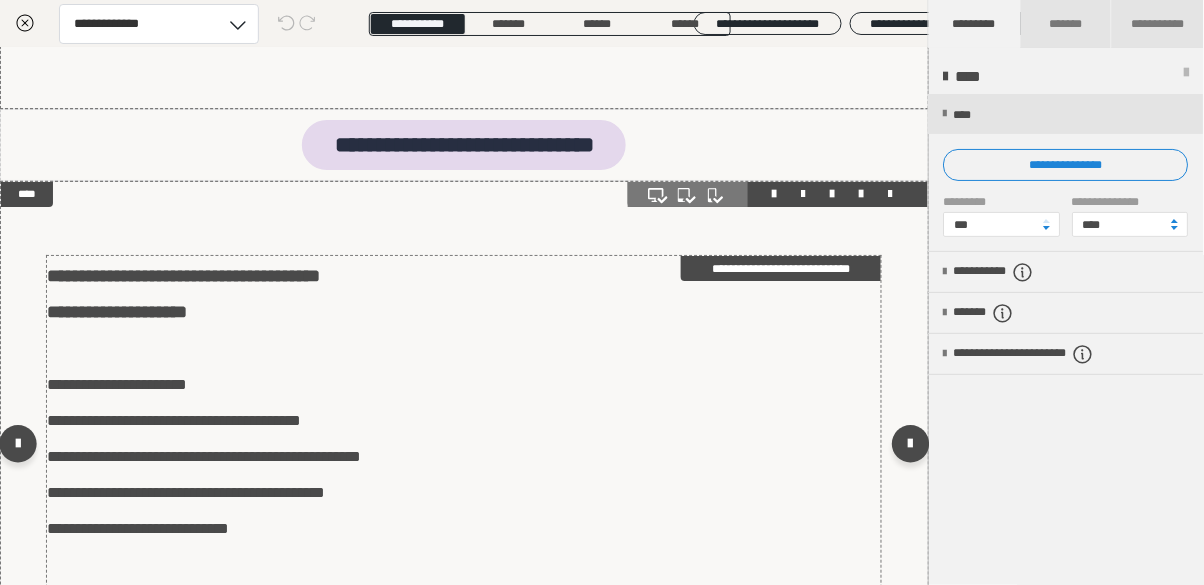 scroll, scrollTop: 3338, scrollLeft: 0, axis: vertical 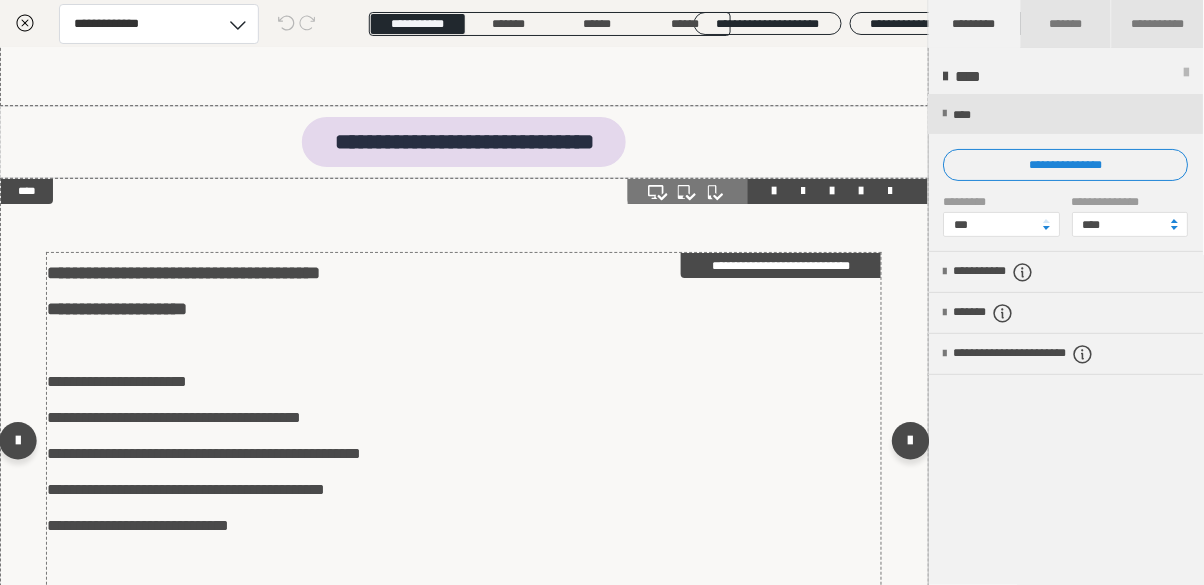 click on "**********" at bounding box center (464, 451) 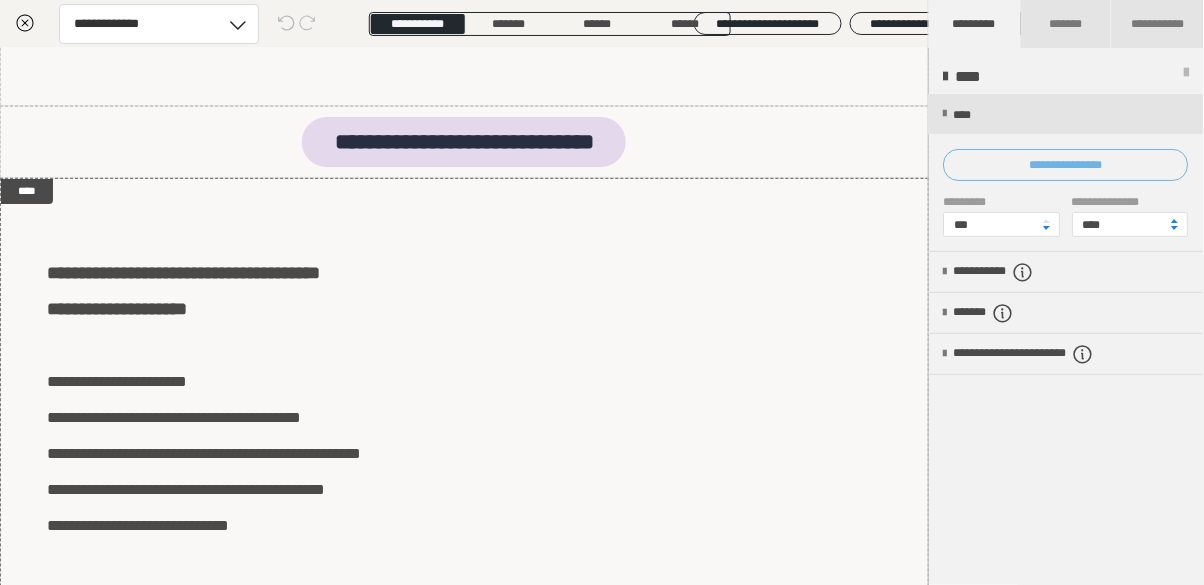 click on "**********" at bounding box center (1066, 165) 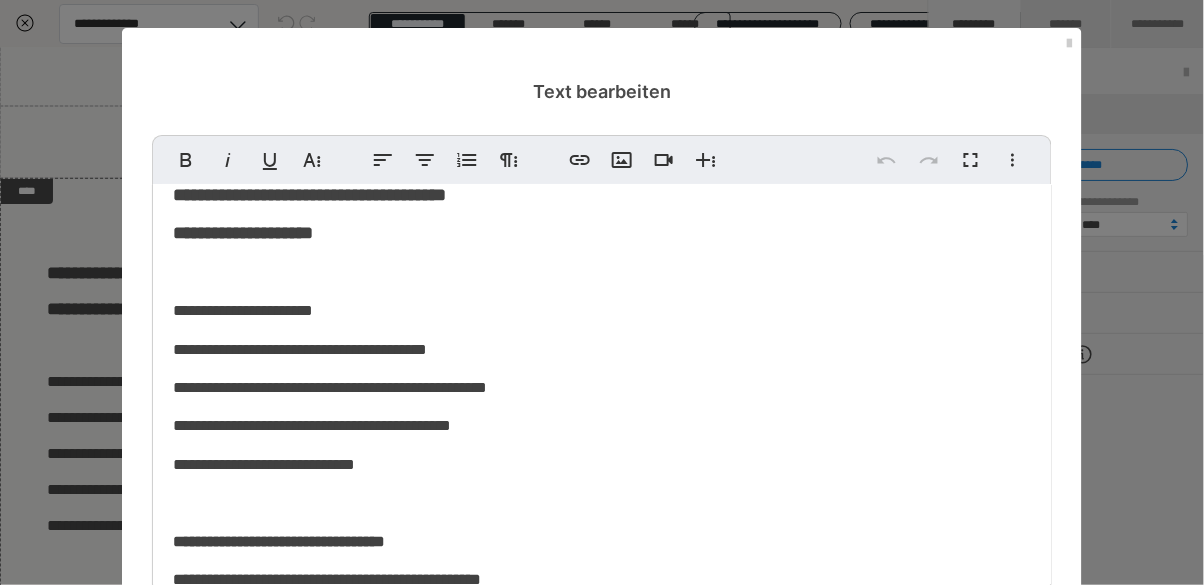 scroll, scrollTop: 0, scrollLeft: 0, axis: both 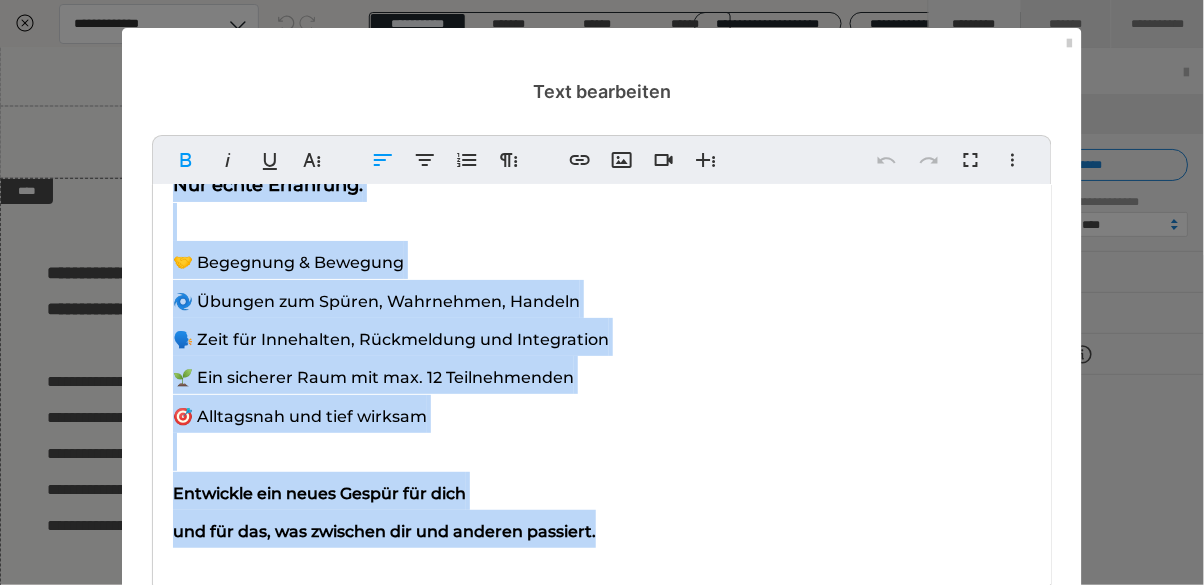 drag, startPoint x: 177, startPoint y: 225, endPoint x: 605, endPoint y: 533, distance: 527.30255 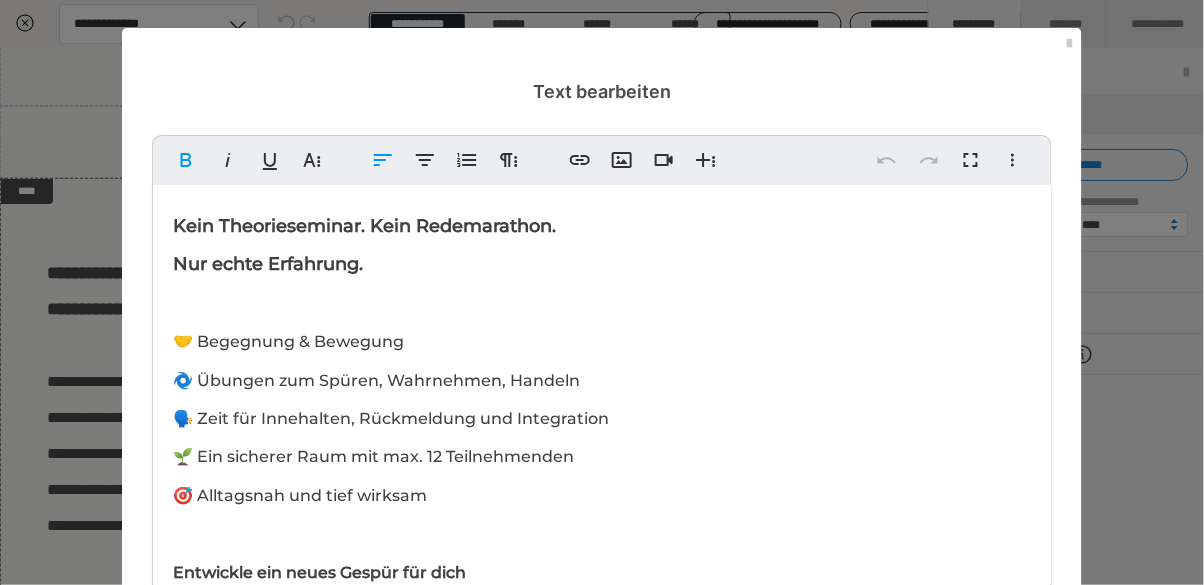 scroll, scrollTop: 79, scrollLeft: 0, axis: vertical 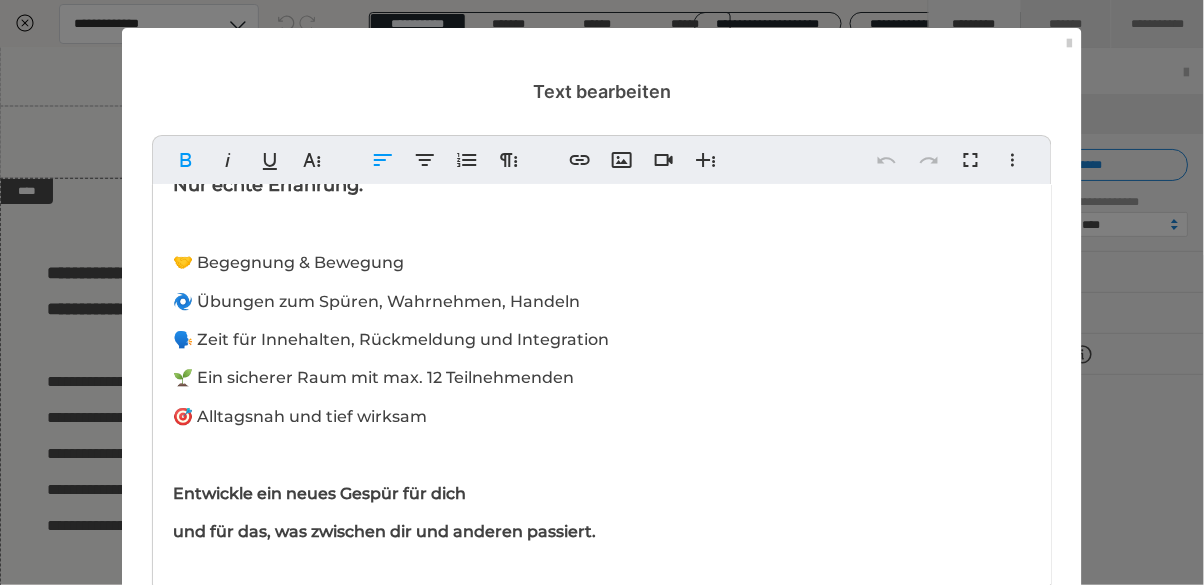 copy on "Kein Theorieseminar. Kein Redemarathon. Nur echte Erfahrung. 🤝 Begegnung & Bewegung 🌀 Übungen zum Spüren, Wahrnehmen, Handeln 🗣️ Zeit für Innehalten, Rückmeldung und Integration 🌱 Ein sicherer Raum mit max. 12 Teilnehmenden 🎯 Alltagsnah und tief wirksam Entwickle ein neues Gespür für dich und für das, was zwischen dir und anderen passiert." 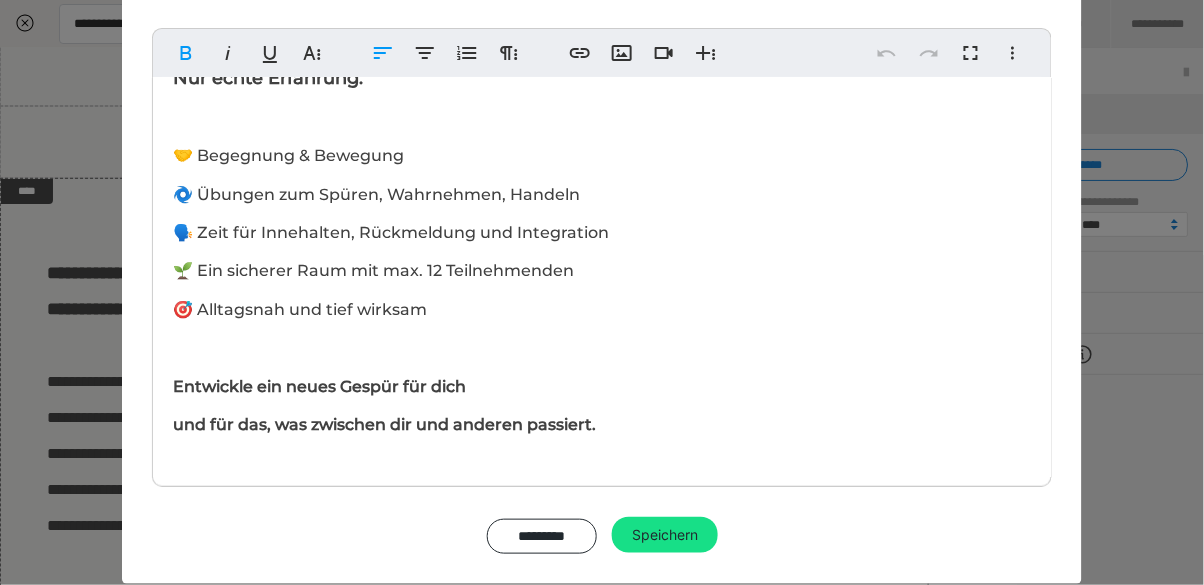 scroll, scrollTop: 132, scrollLeft: 0, axis: vertical 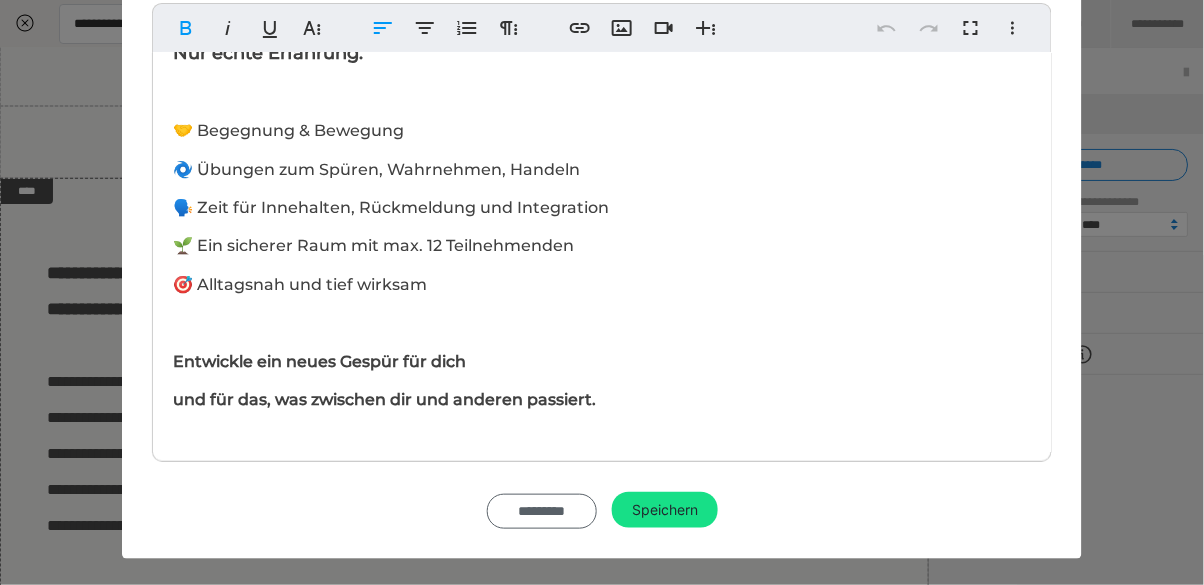 click on "*********" at bounding box center [542, 511] 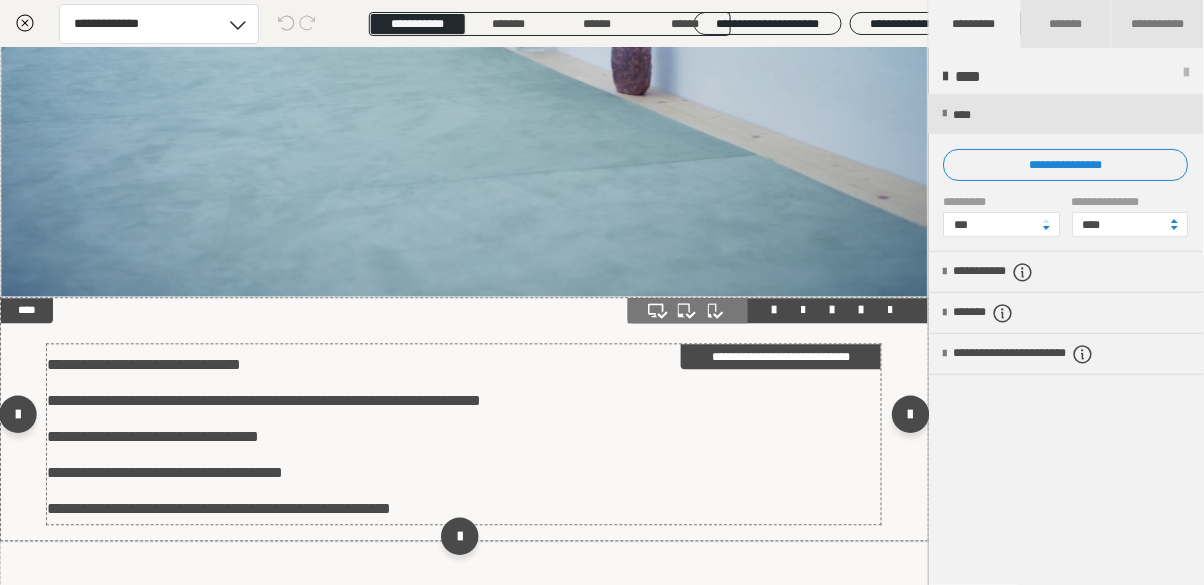 scroll, scrollTop: 4215, scrollLeft: 0, axis: vertical 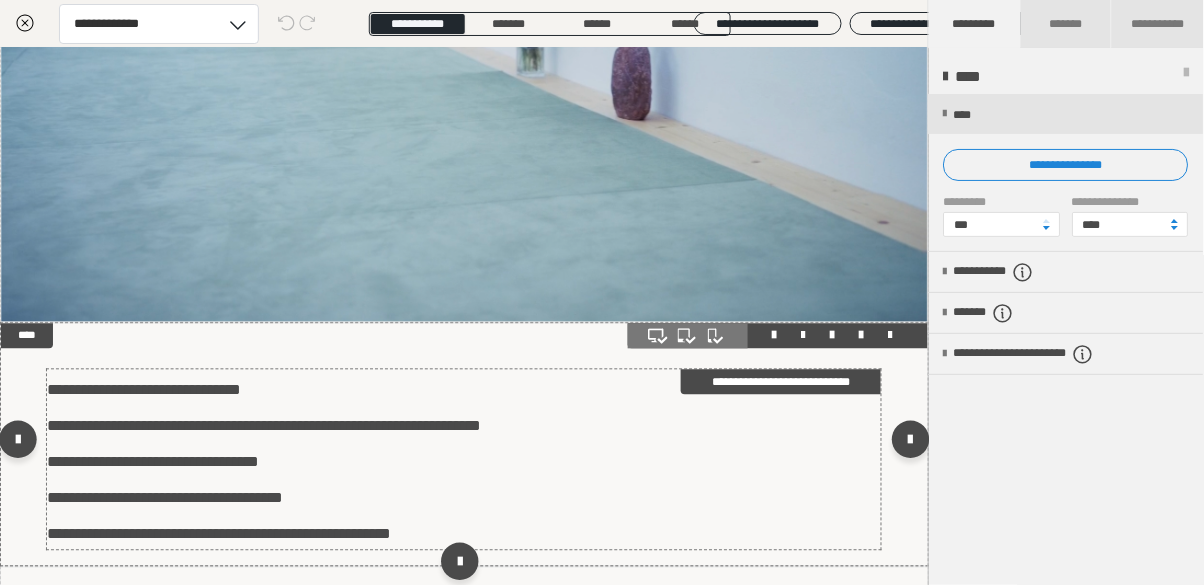 click on "**********" at bounding box center [464, 460] 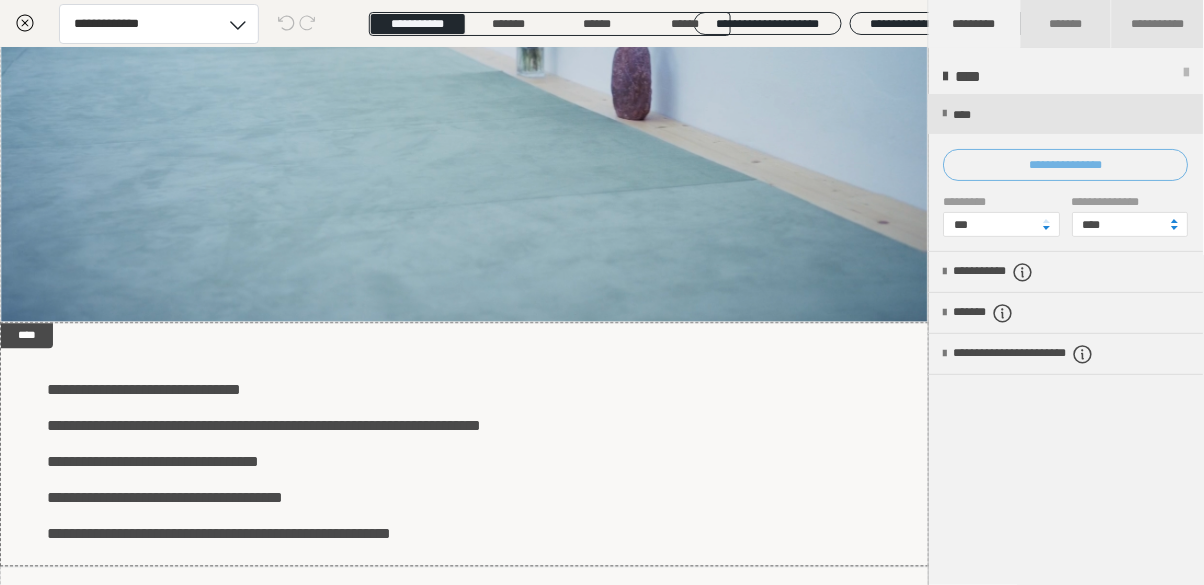 click on "**********" at bounding box center [1066, 165] 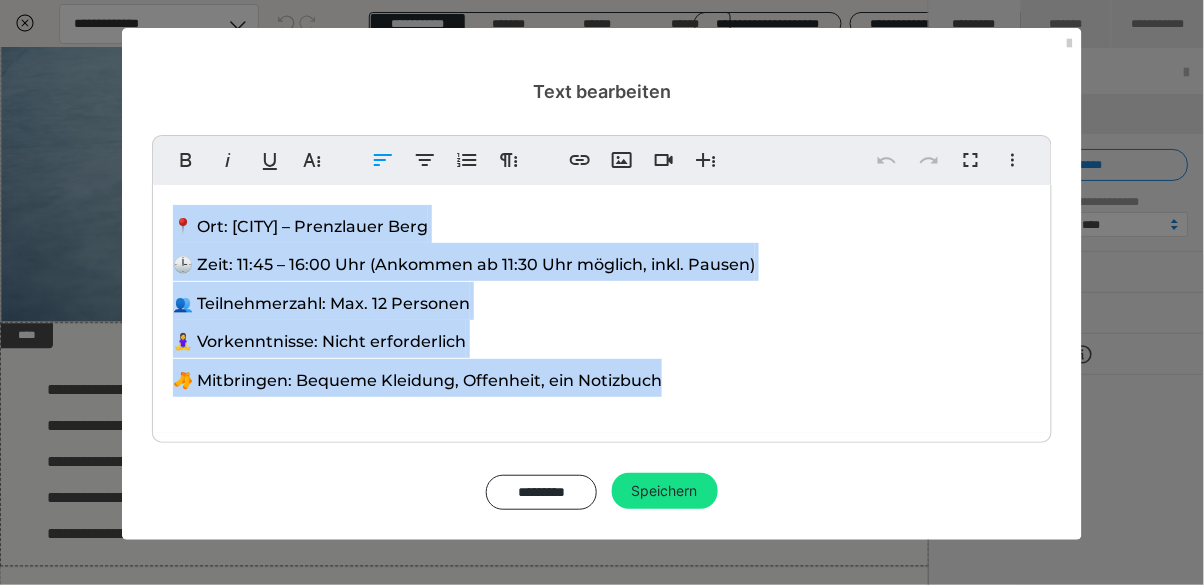 drag, startPoint x: 177, startPoint y: 223, endPoint x: 692, endPoint y: 389, distance: 541.0924 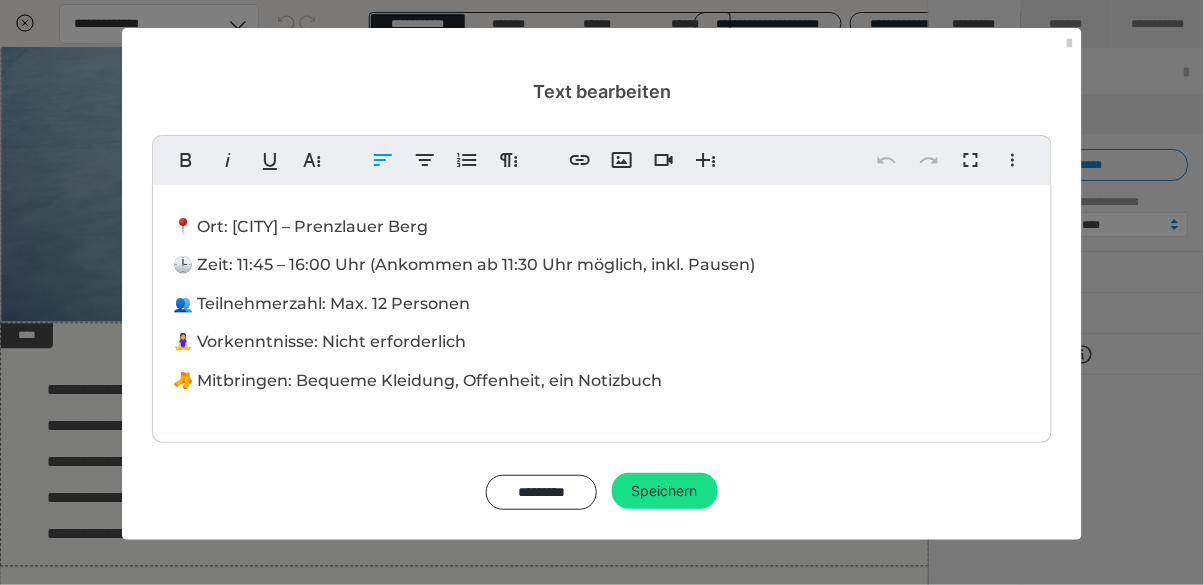 copy on "📍 Ort: [CITY] – Prenzlauer Berg 🕒 Zeit: 11:45 – 16:00 Uhr (Ankommen ab 11:30 Uhr möglich, inkl. Pausen)      👥 Teilnehmerzahl: Max. 12 Personen 🧘‍♀️ Vorkenntnisse: Nicht erforderlich 🧦 Mitbringen: Bequeme Kleidung, Offenheit, ein Notizbuch" 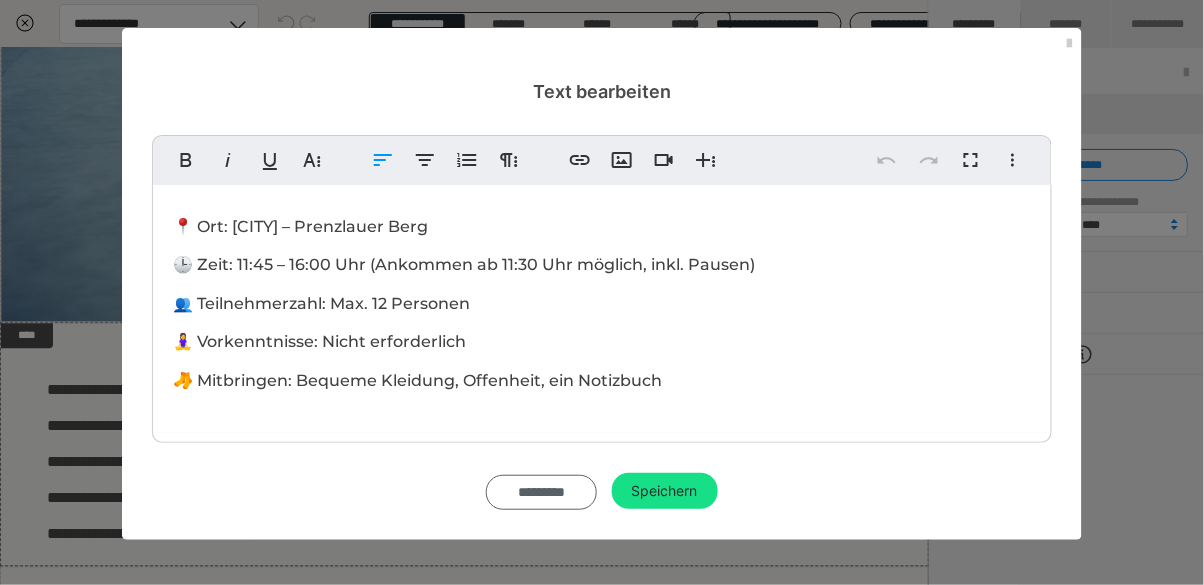 click on "*********" at bounding box center (541, 492) 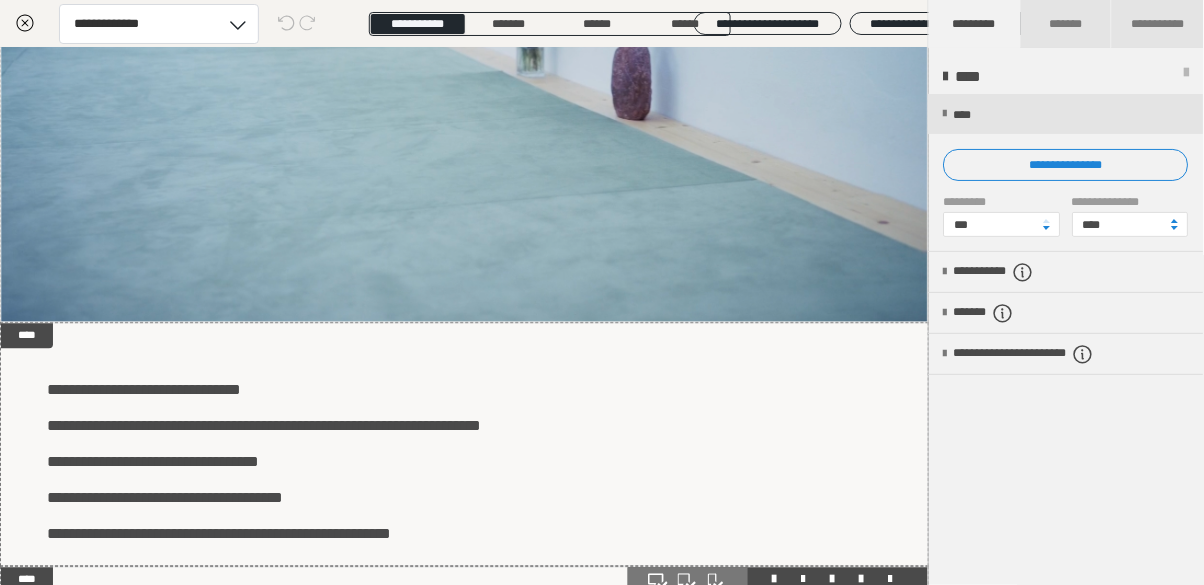 scroll, scrollTop: 4279, scrollLeft: 0, axis: vertical 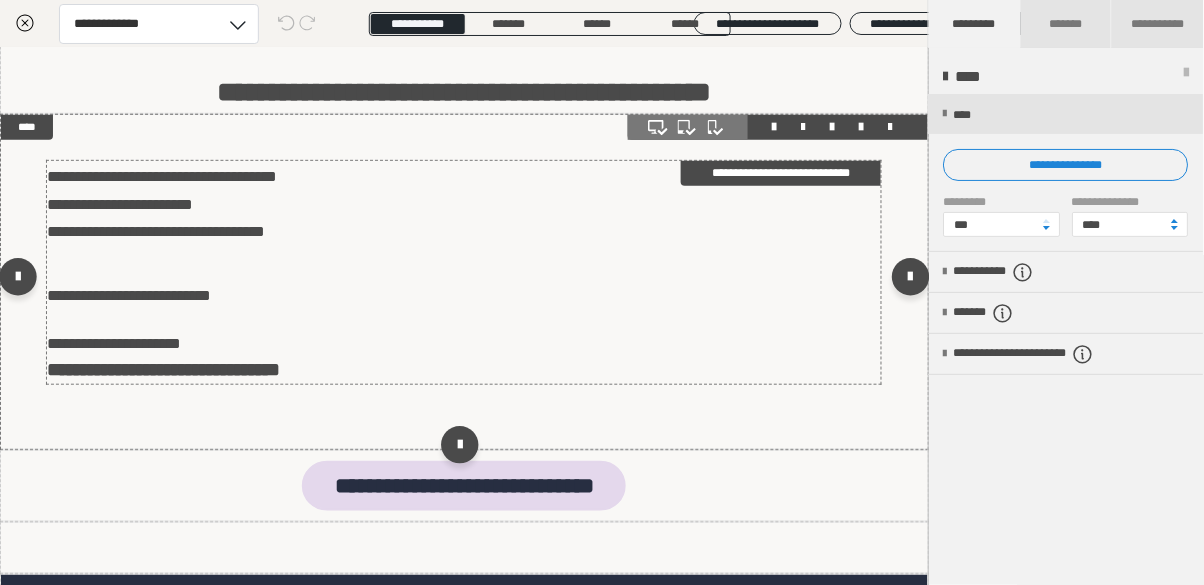 click on "**********" at bounding box center (464, 322) 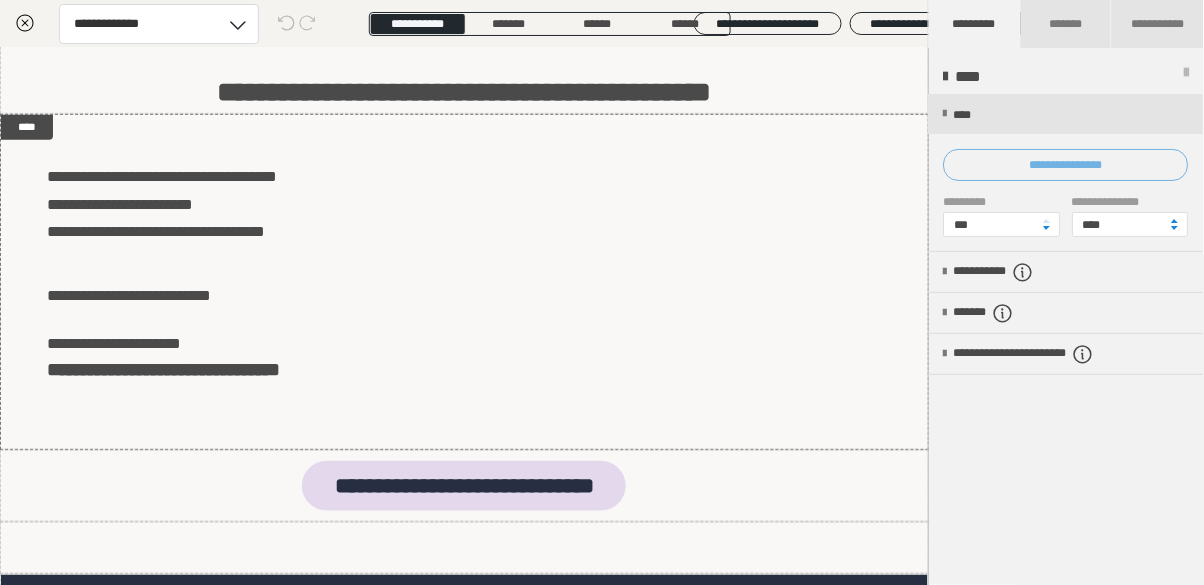 click on "**********" at bounding box center [1066, 165] 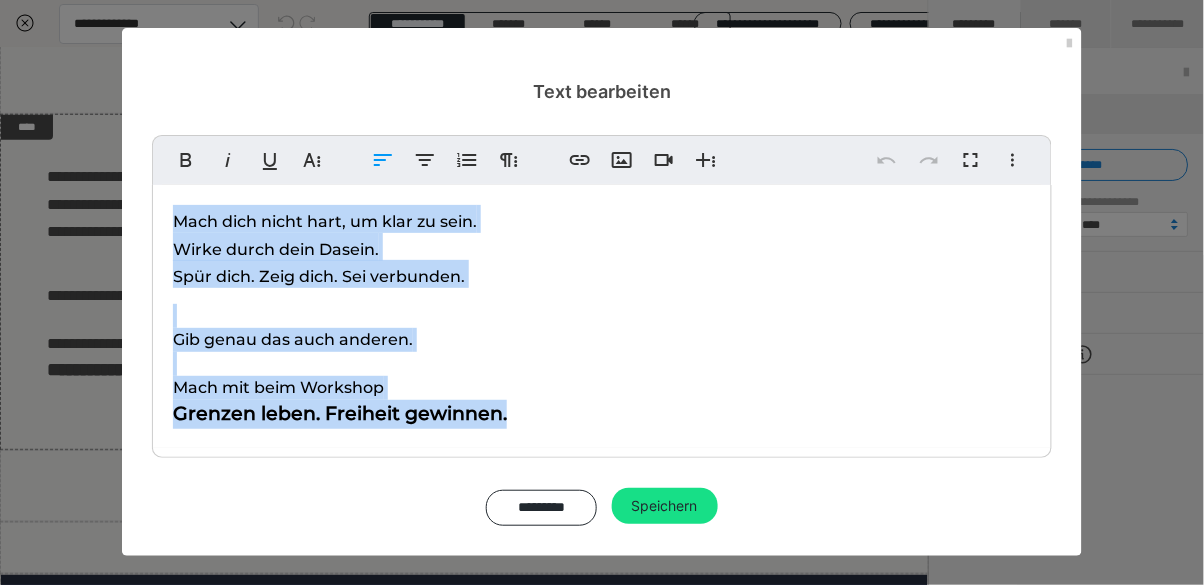 drag, startPoint x: 173, startPoint y: 221, endPoint x: 514, endPoint y: 421, distance: 395.3239 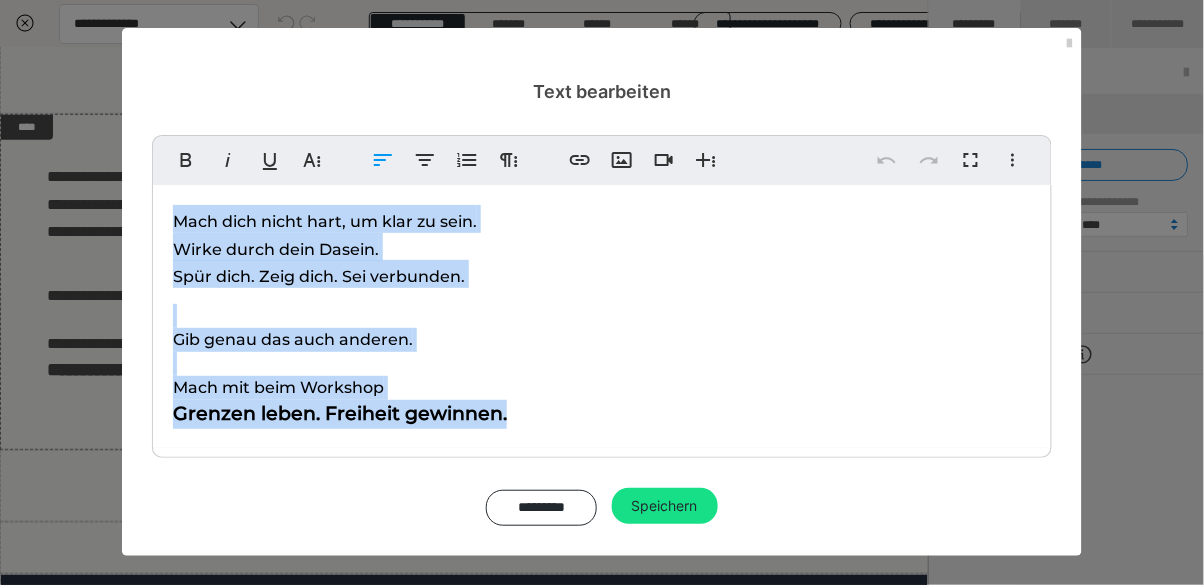 click on "Mach dich nicht hart, um klar zu sein. Wirke durch dein Dasein. Spür dich. Zeig dich. Sei verbunden. Gib genau das auch anderen. Mach mit beim Workshop Grenzen leben. Freiheit gewinnen." at bounding box center (602, 316) 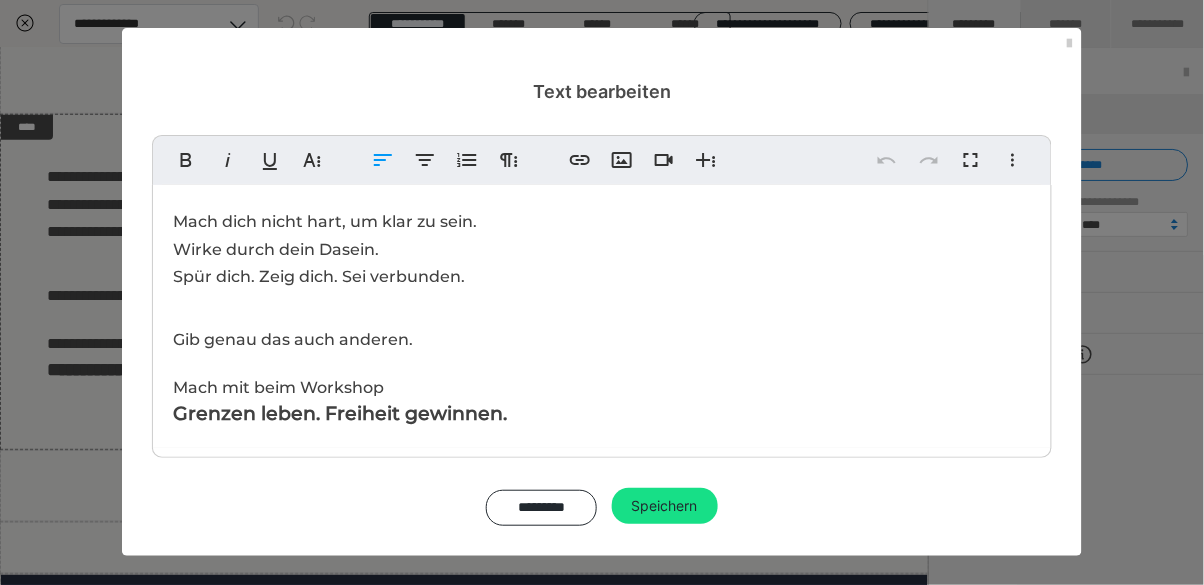 copy on "Mach dich nicht hart, um klar zu sein. Wirke durch dein Dasein. Spür dich. Zeig dich. Sei verbunden. Gib genau das auch anderen. Mach mit beim Workshop Grenzen leben. Freiheit gewinnen." 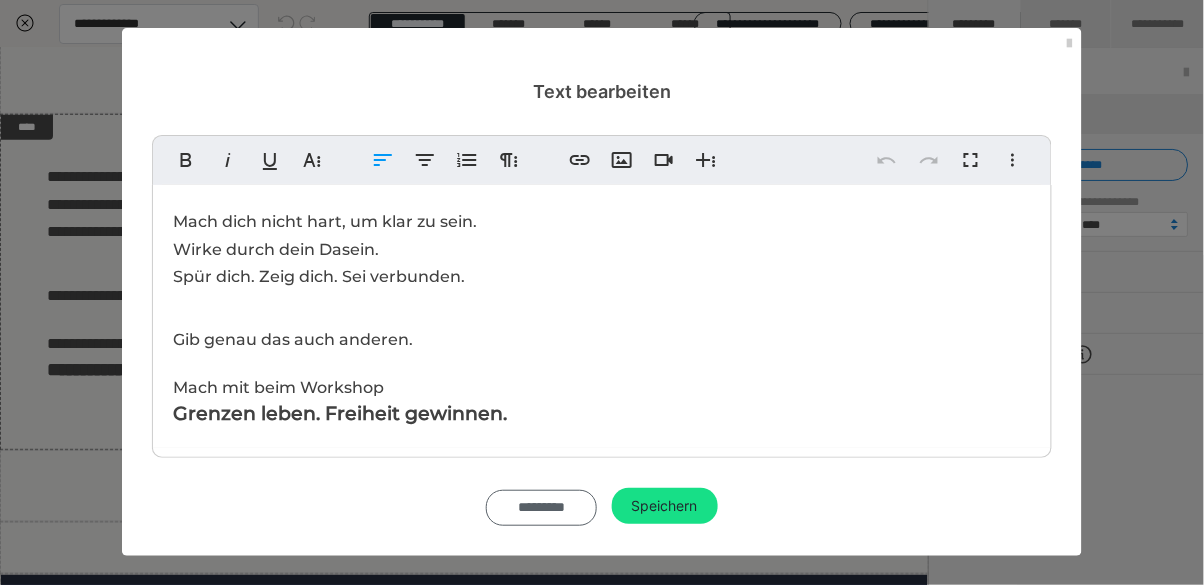 click on "*********" at bounding box center [541, 507] 